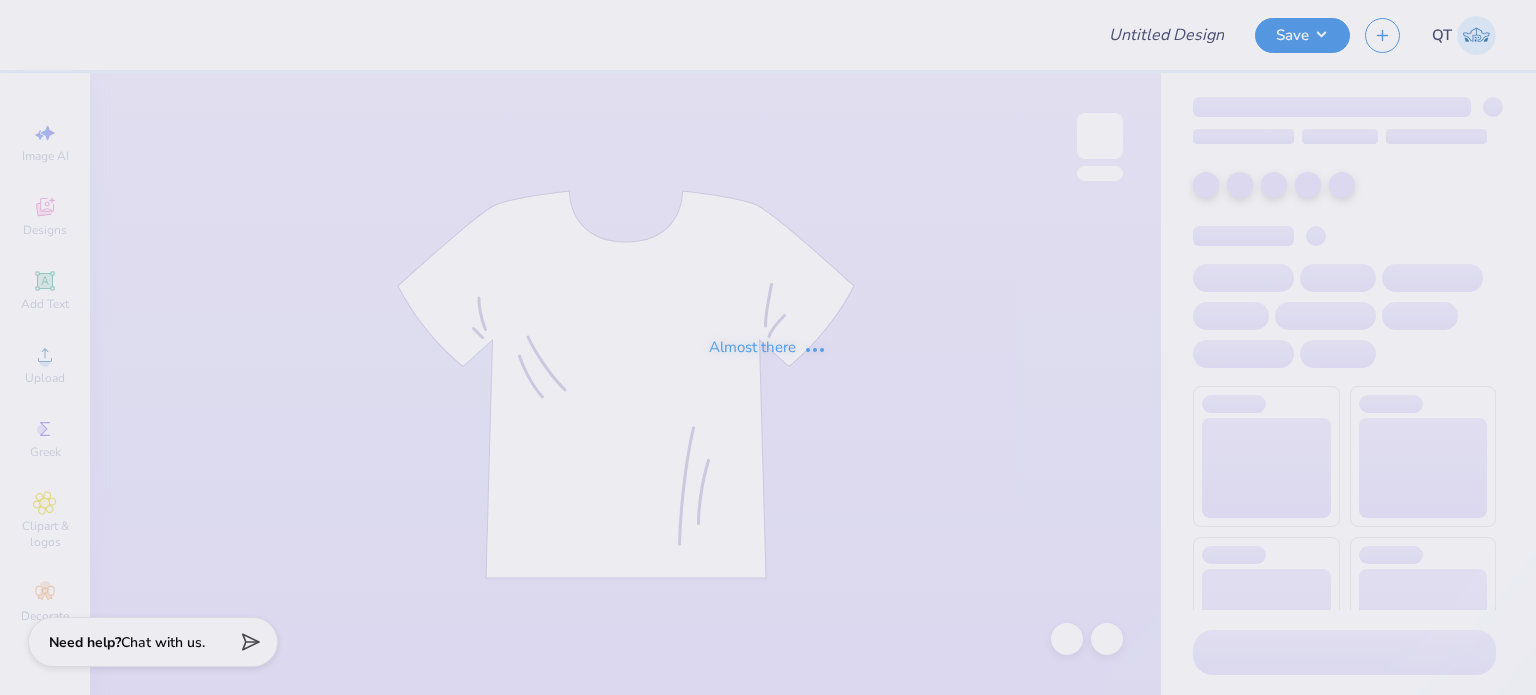type on "Spectrum" 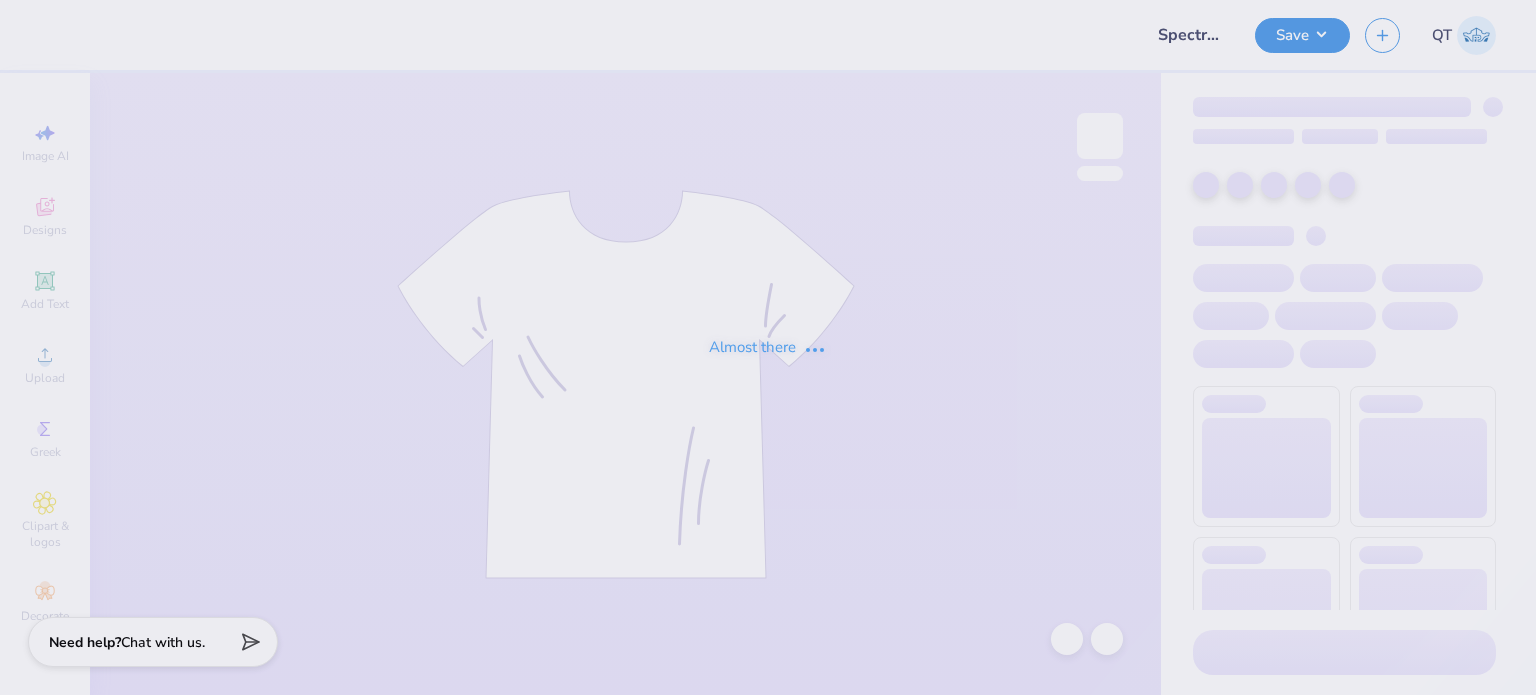 scroll, scrollTop: 0, scrollLeft: 0, axis: both 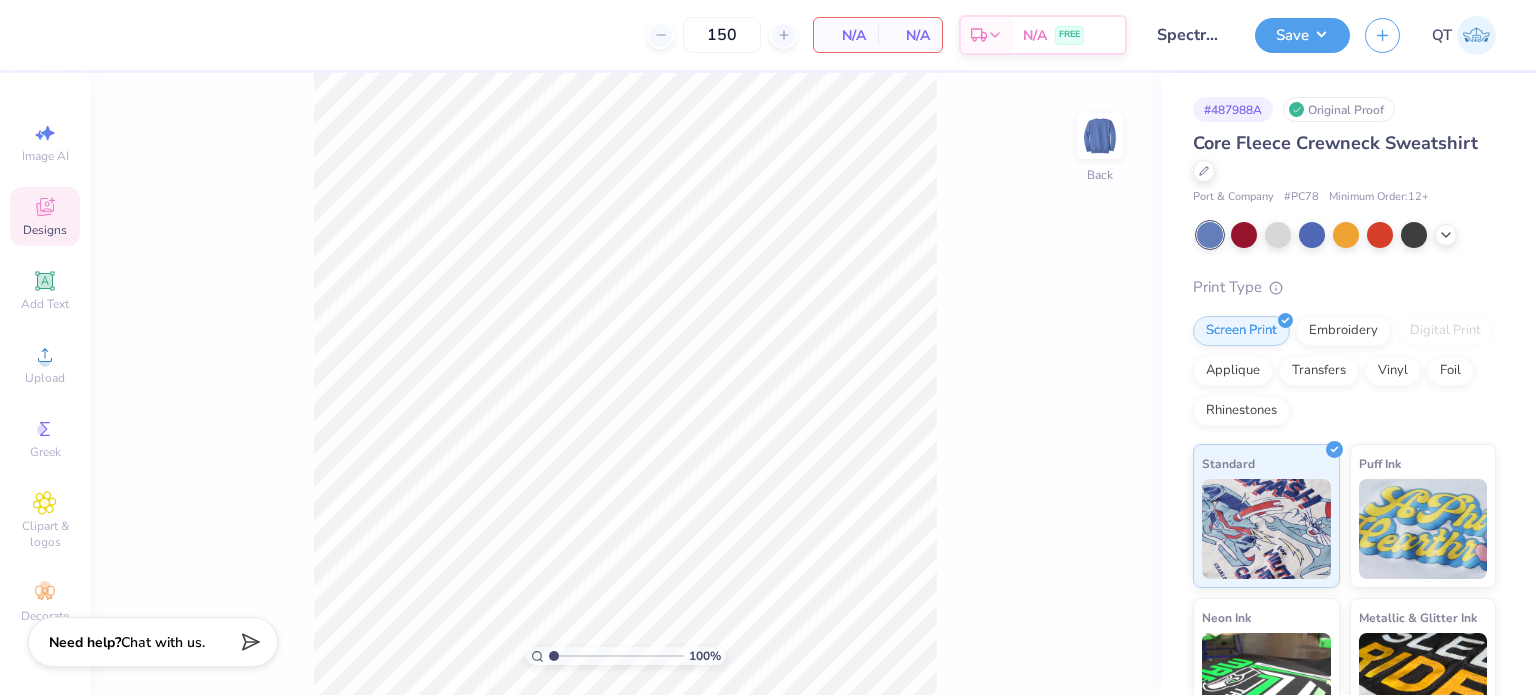click on "Designs" at bounding box center (45, 230) 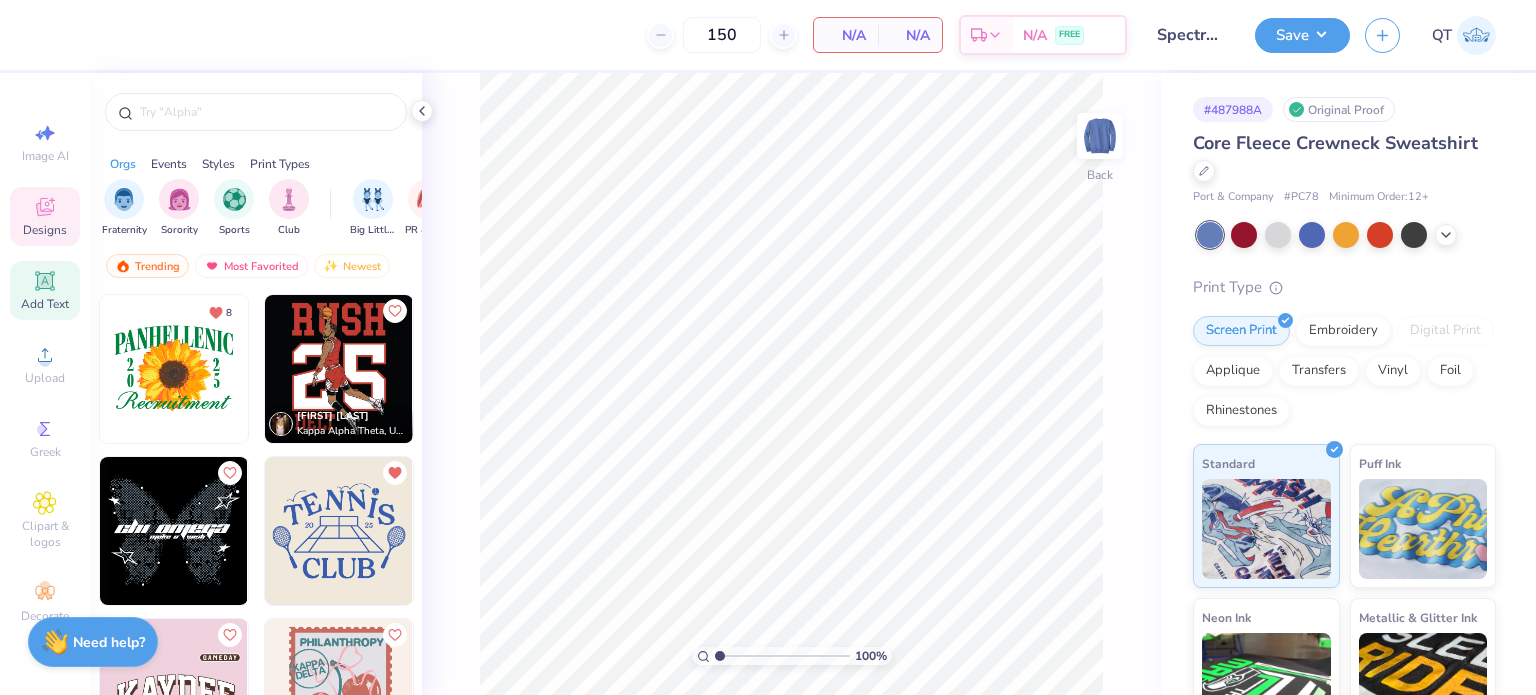 click 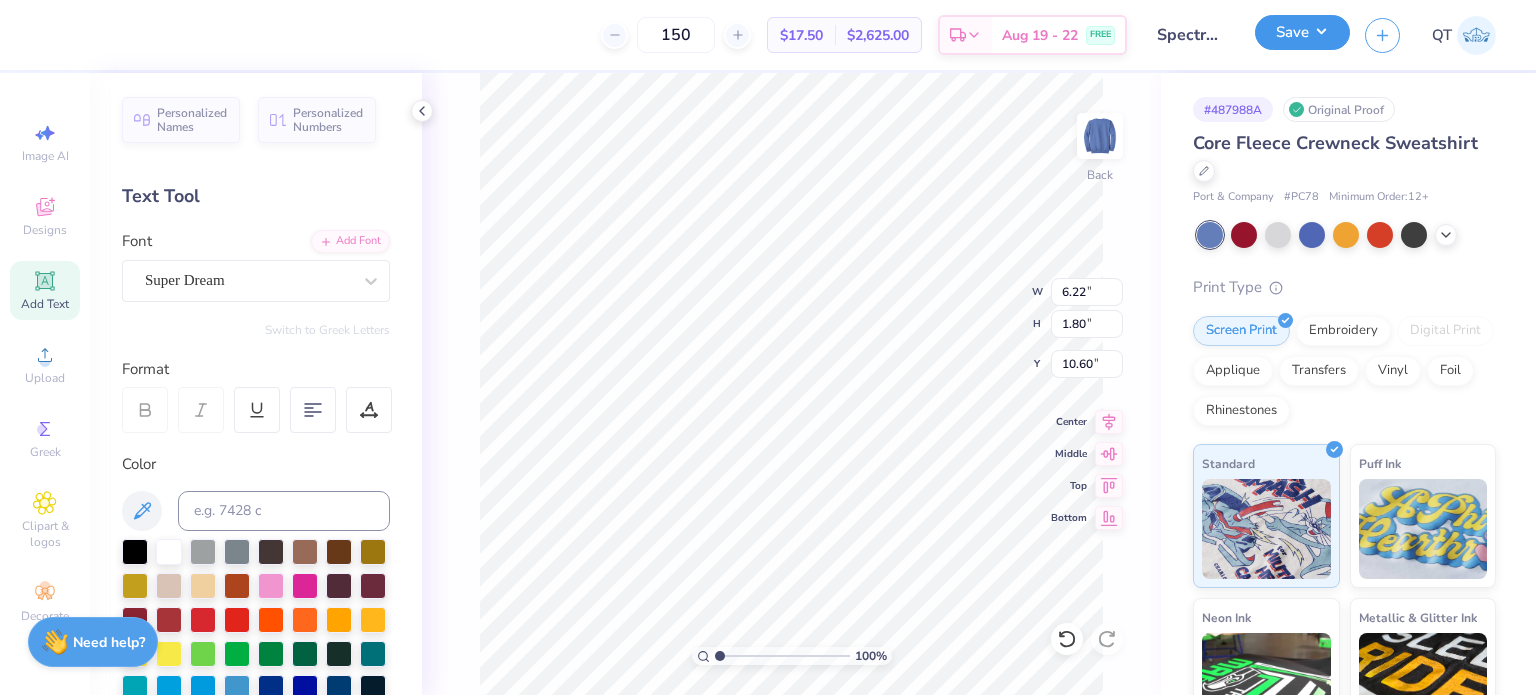 click on "Save" at bounding box center (1302, 32) 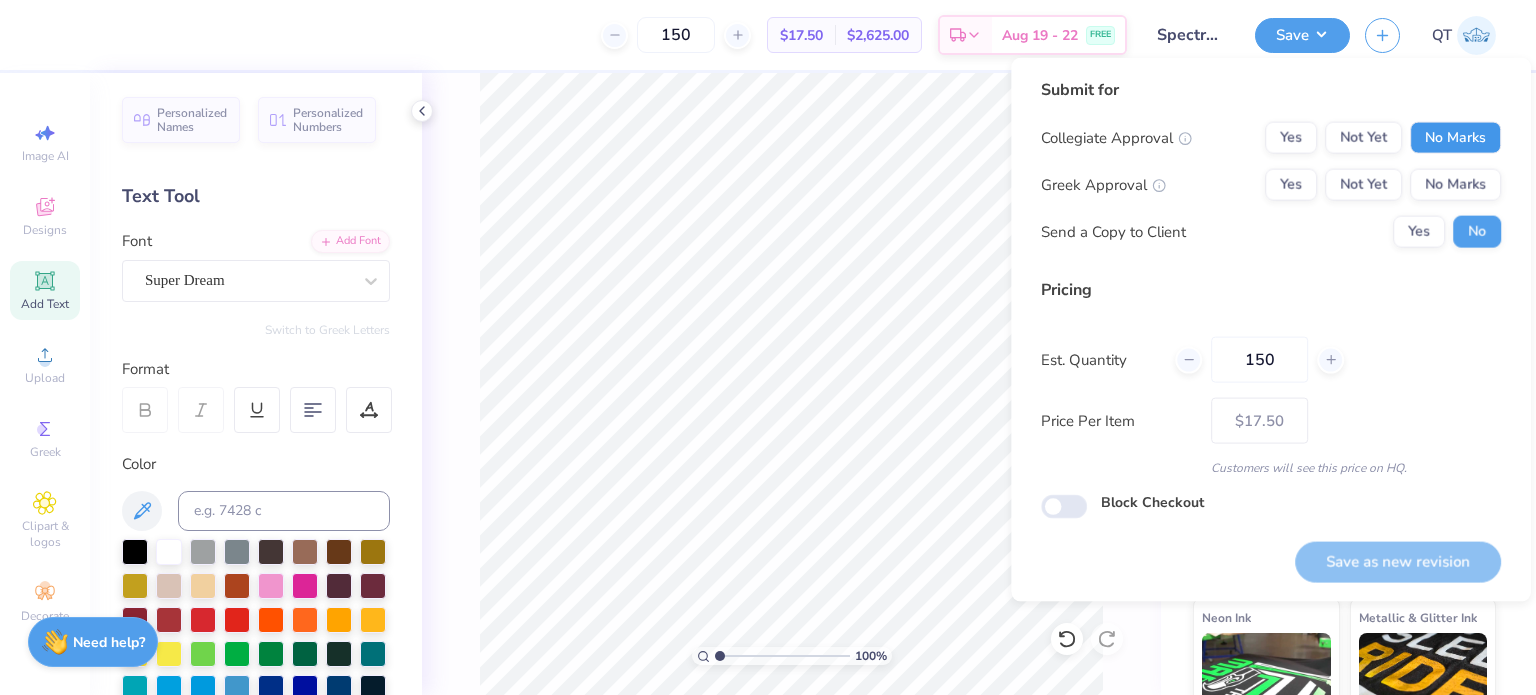 click on "No Marks" at bounding box center (1455, 138) 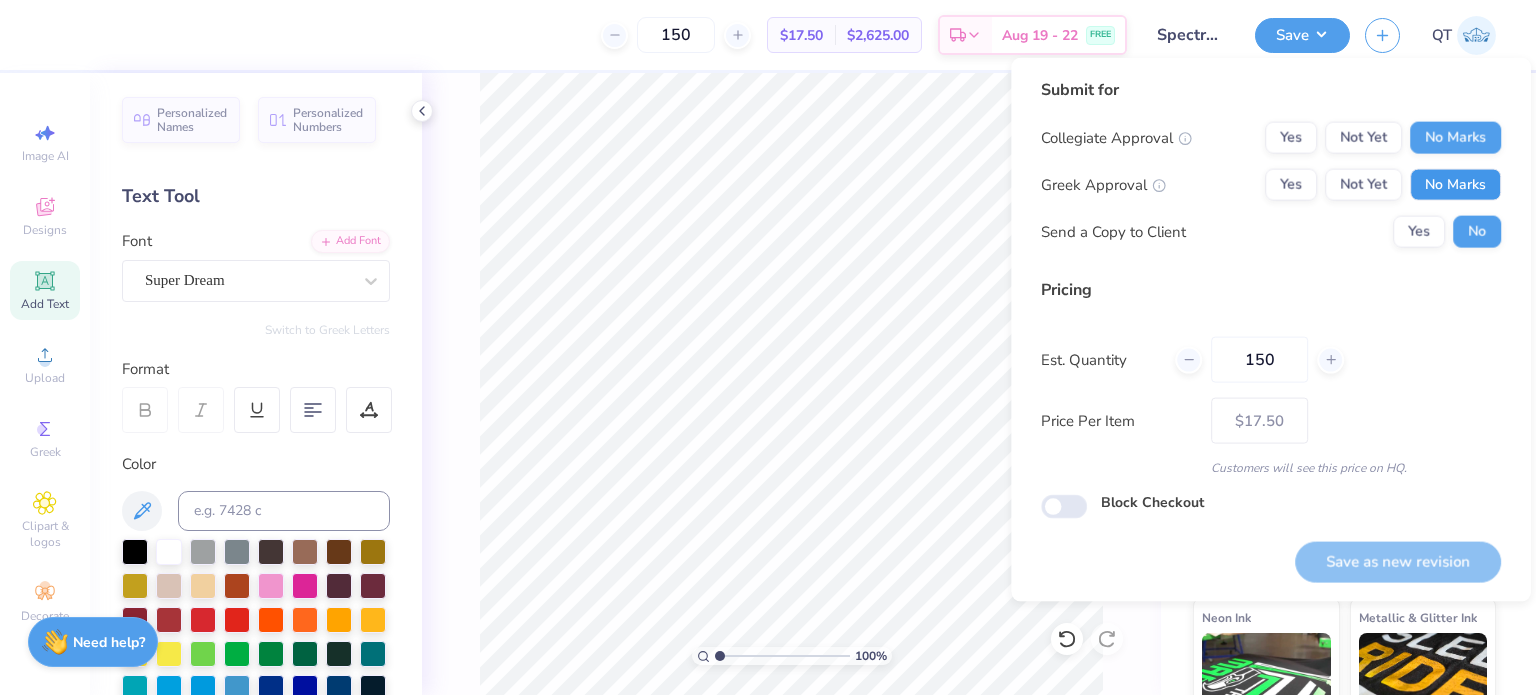 click on "No Marks" at bounding box center [1455, 185] 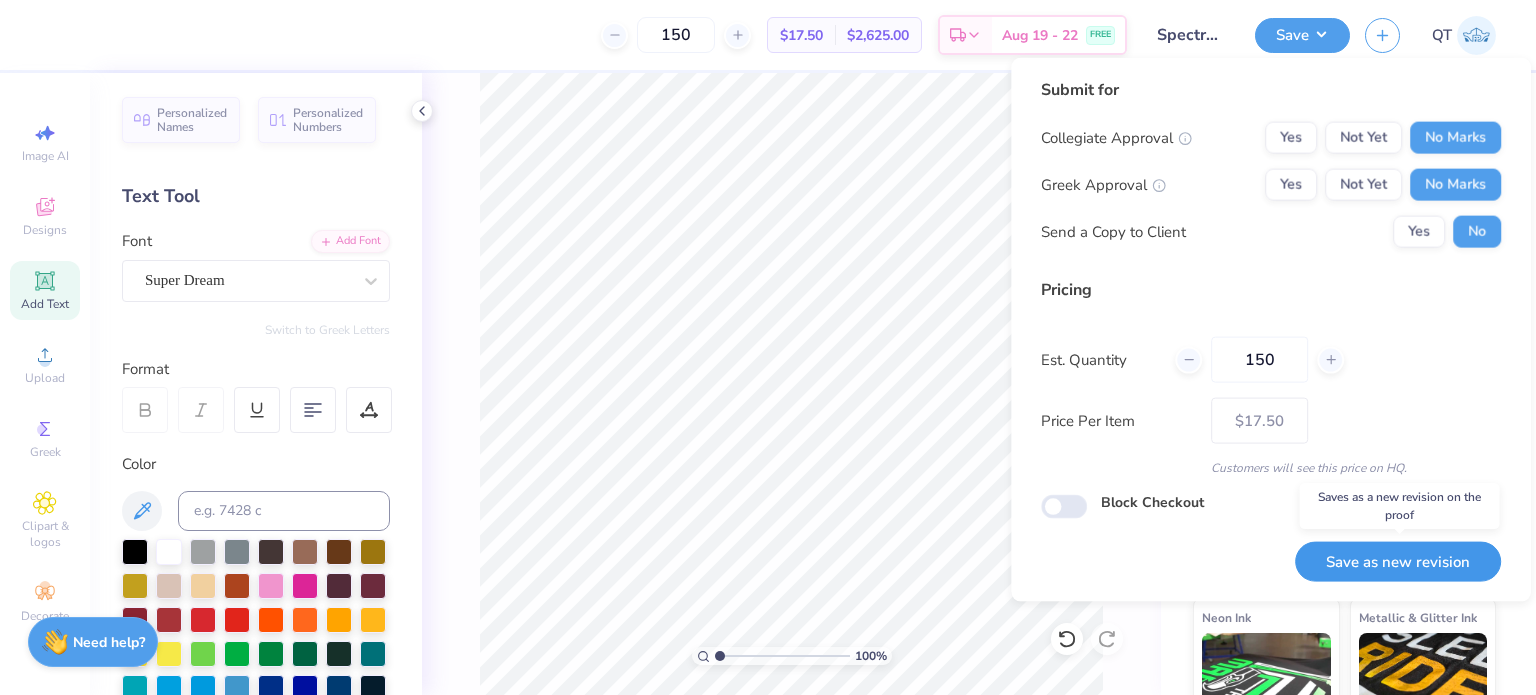 click on "Save as new revision" at bounding box center [1398, 561] 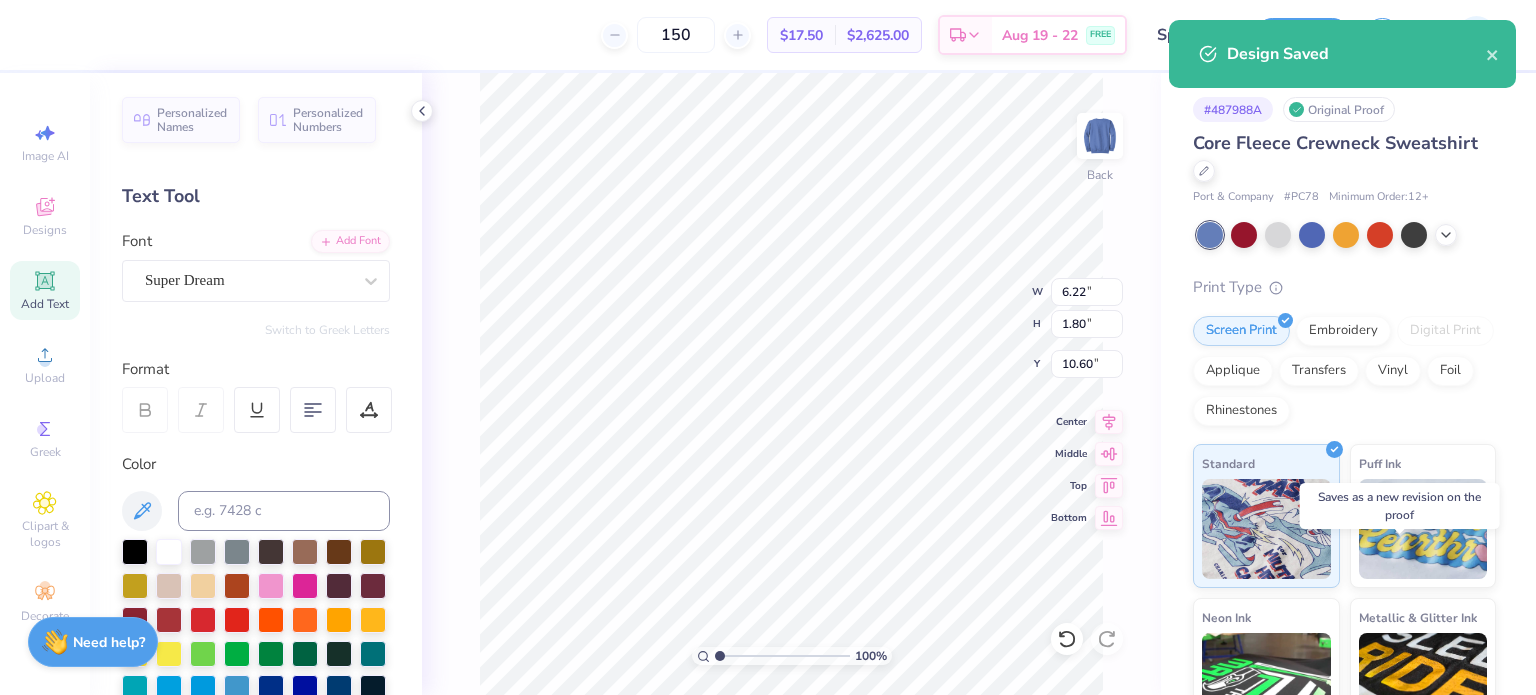 type on "$17.50" 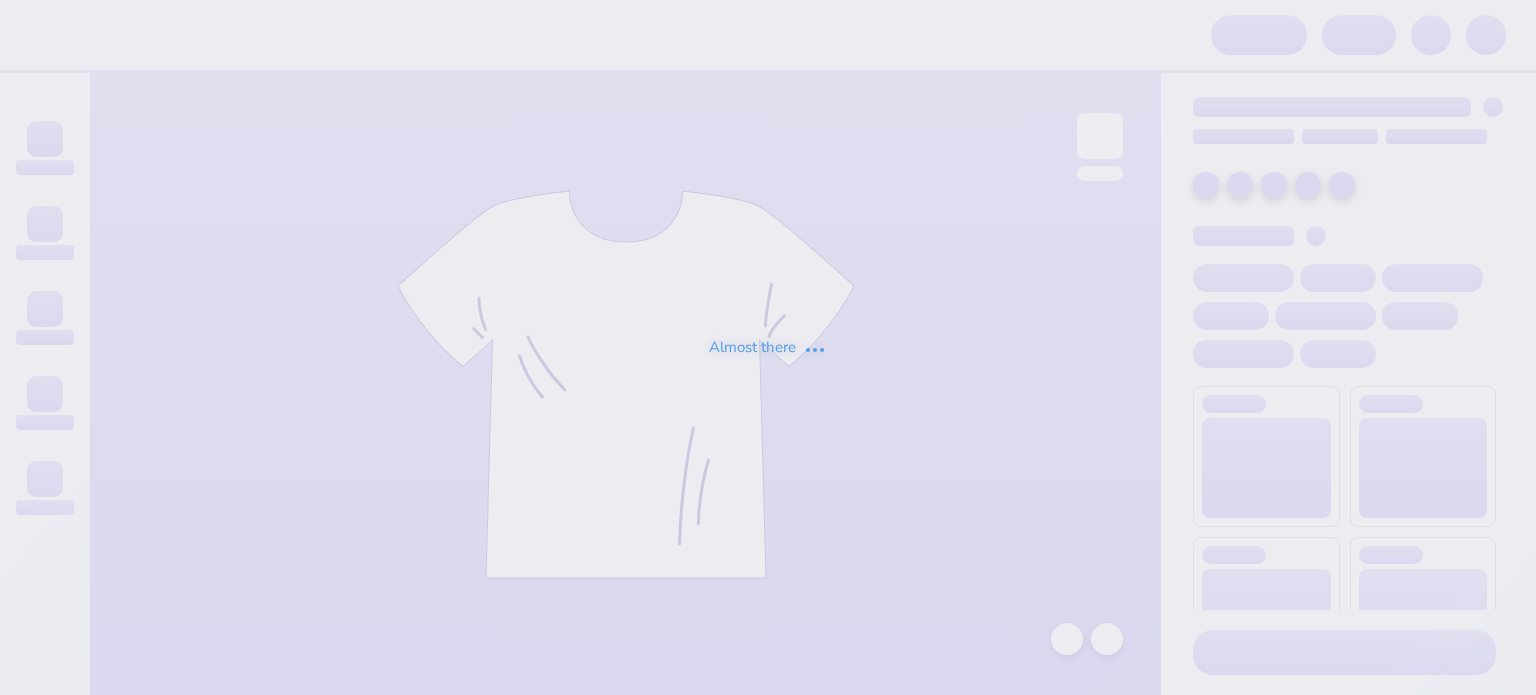 scroll, scrollTop: 0, scrollLeft: 0, axis: both 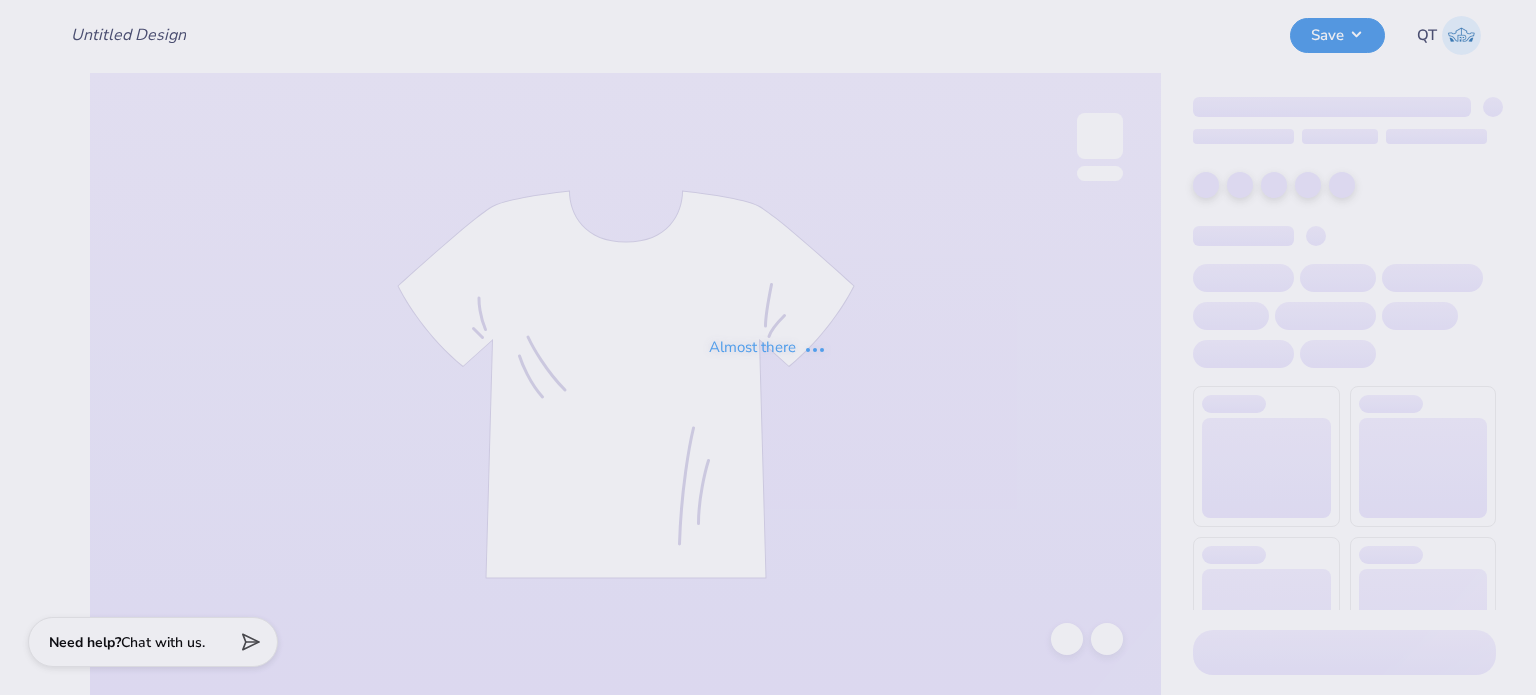 type on "Spectrum" 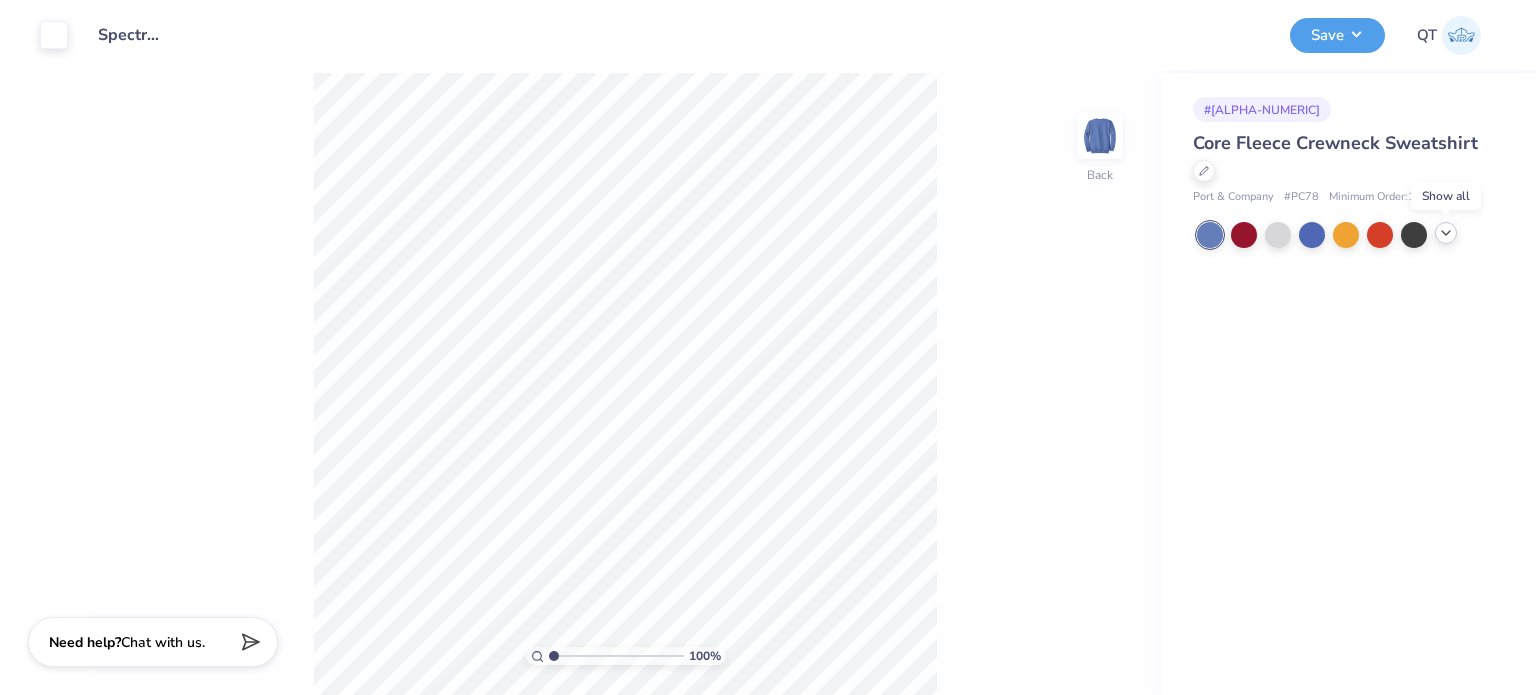 click 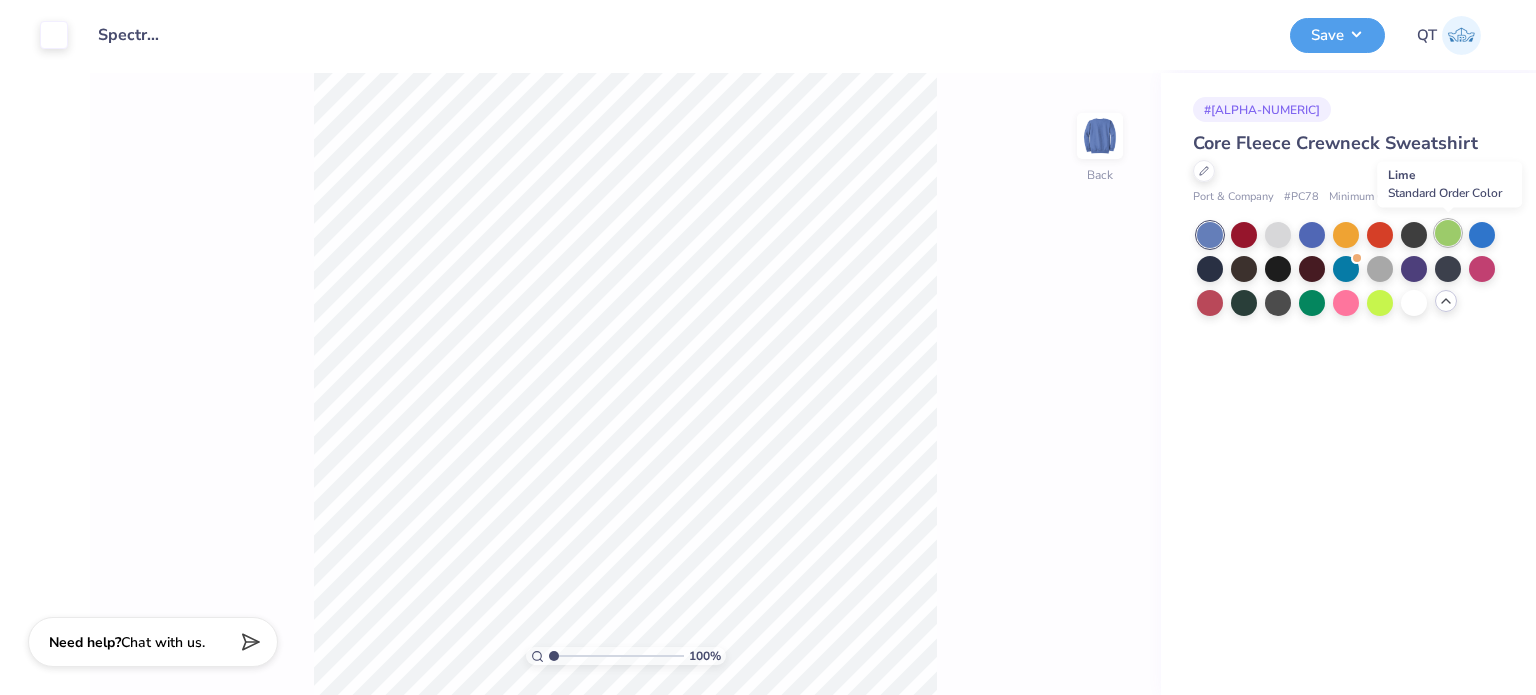 click at bounding box center (1448, 233) 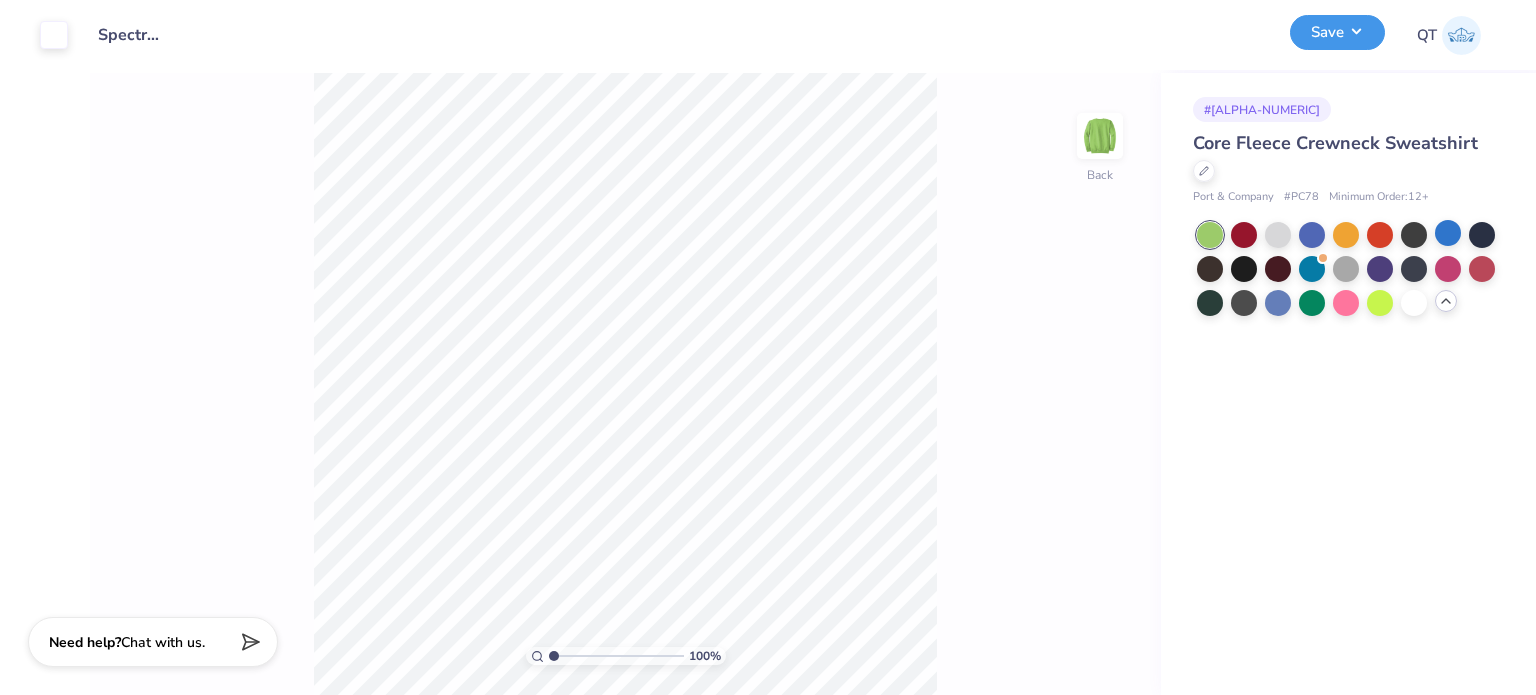click on "Save" at bounding box center [1337, 32] 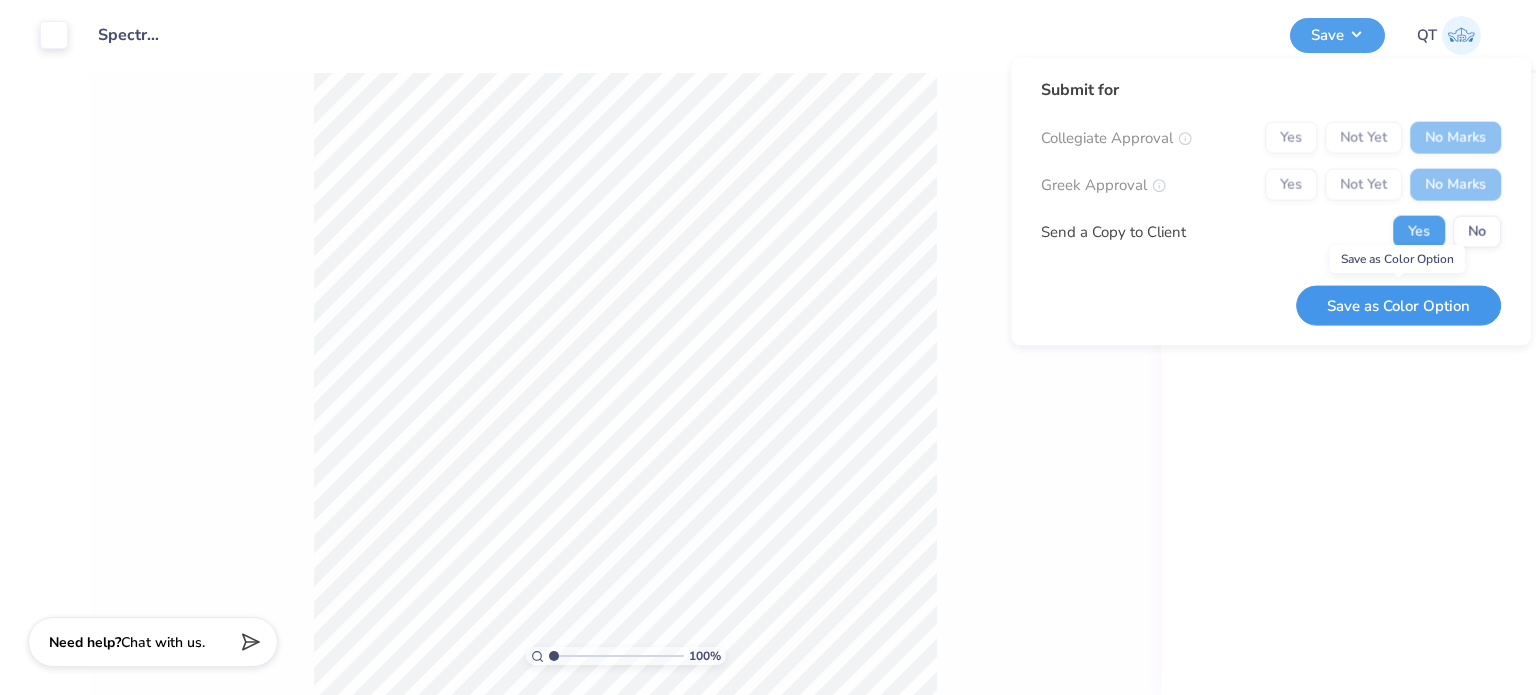 click on "Save as Color Option" at bounding box center (1398, 305) 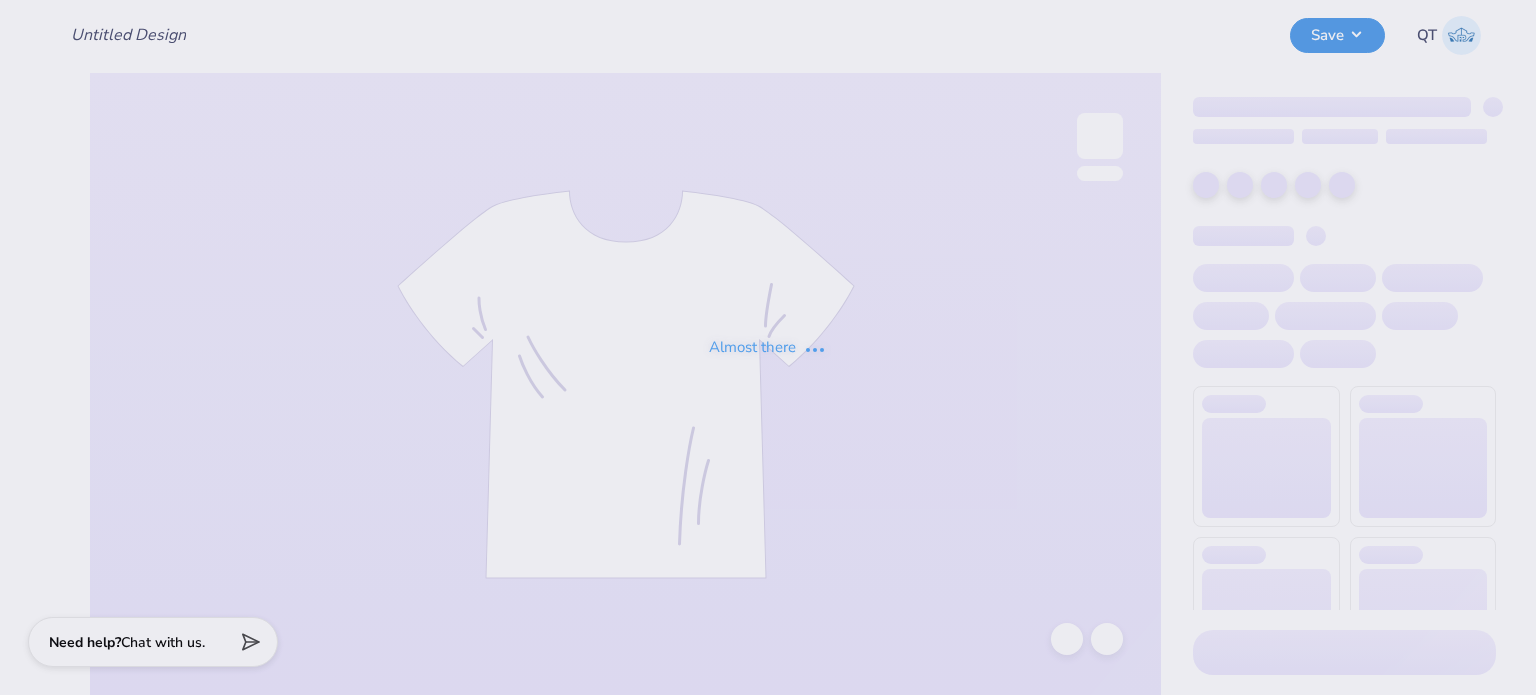 scroll, scrollTop: 0, scrollLeft: 0, axis: both 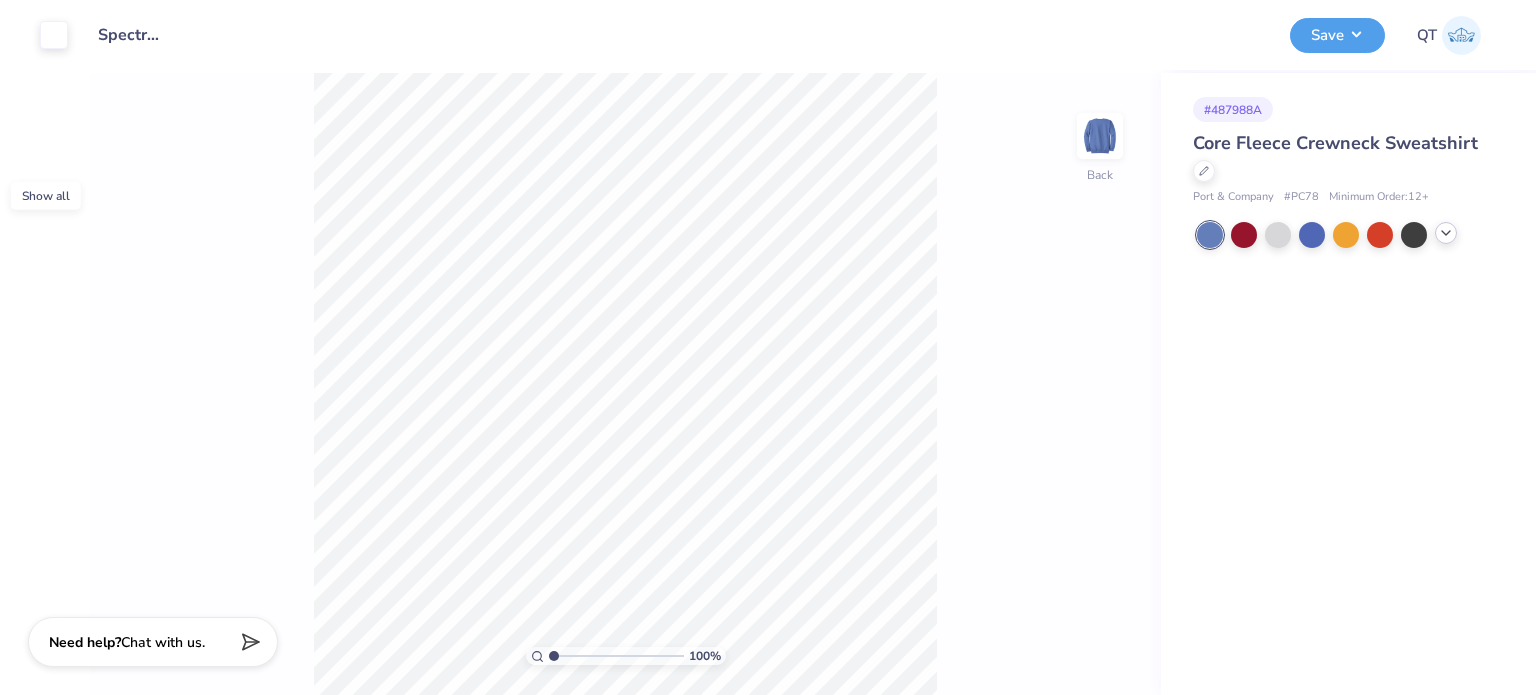 click at bounding box center [1446, 233] 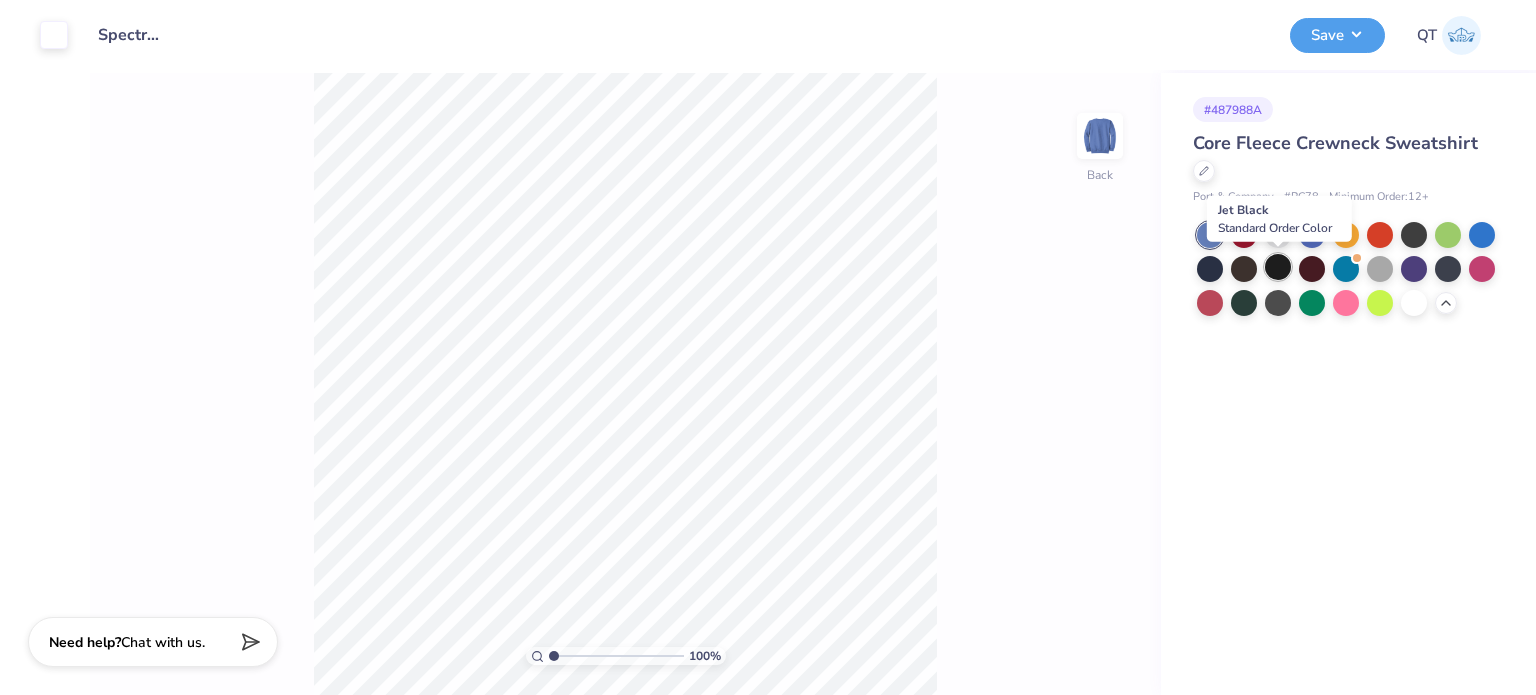 click at bounding box center (1278, 267) 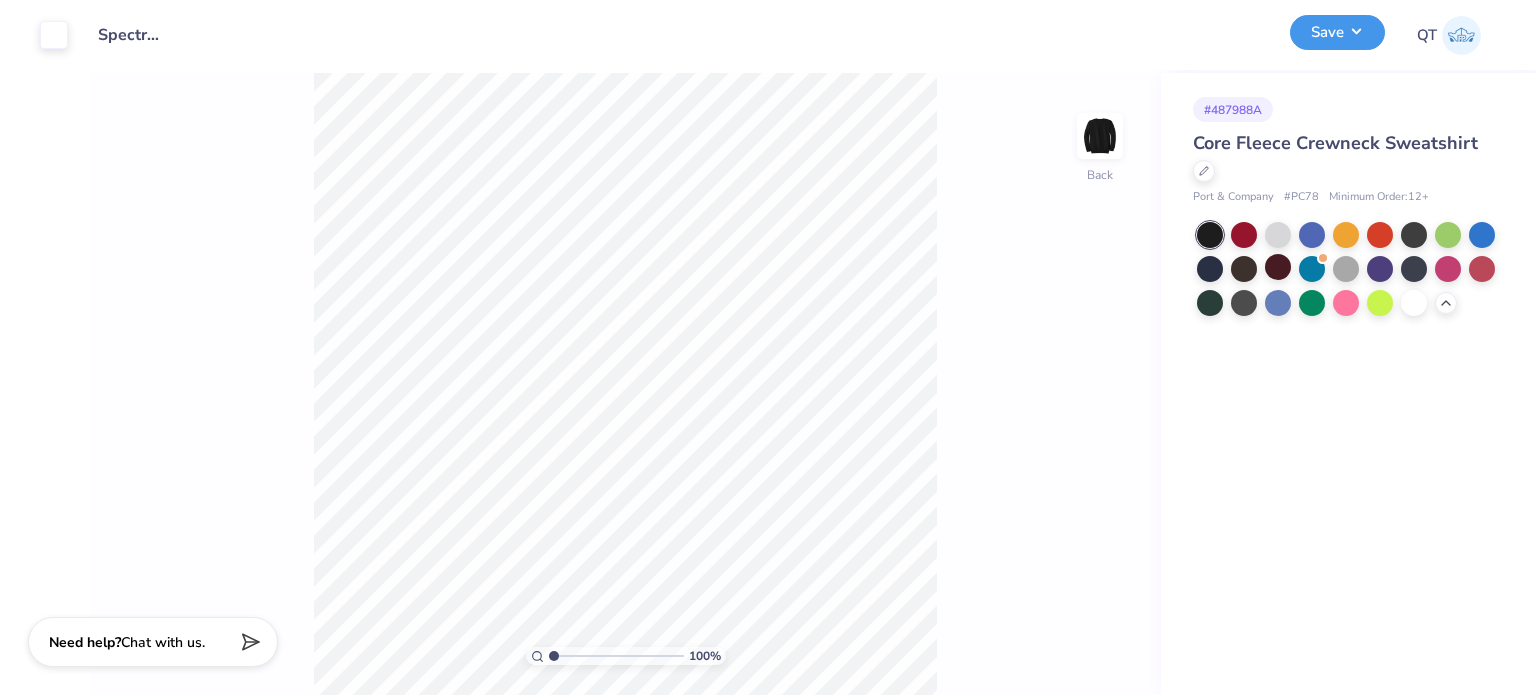 click on "Save" at bounding box center (1337, 32) 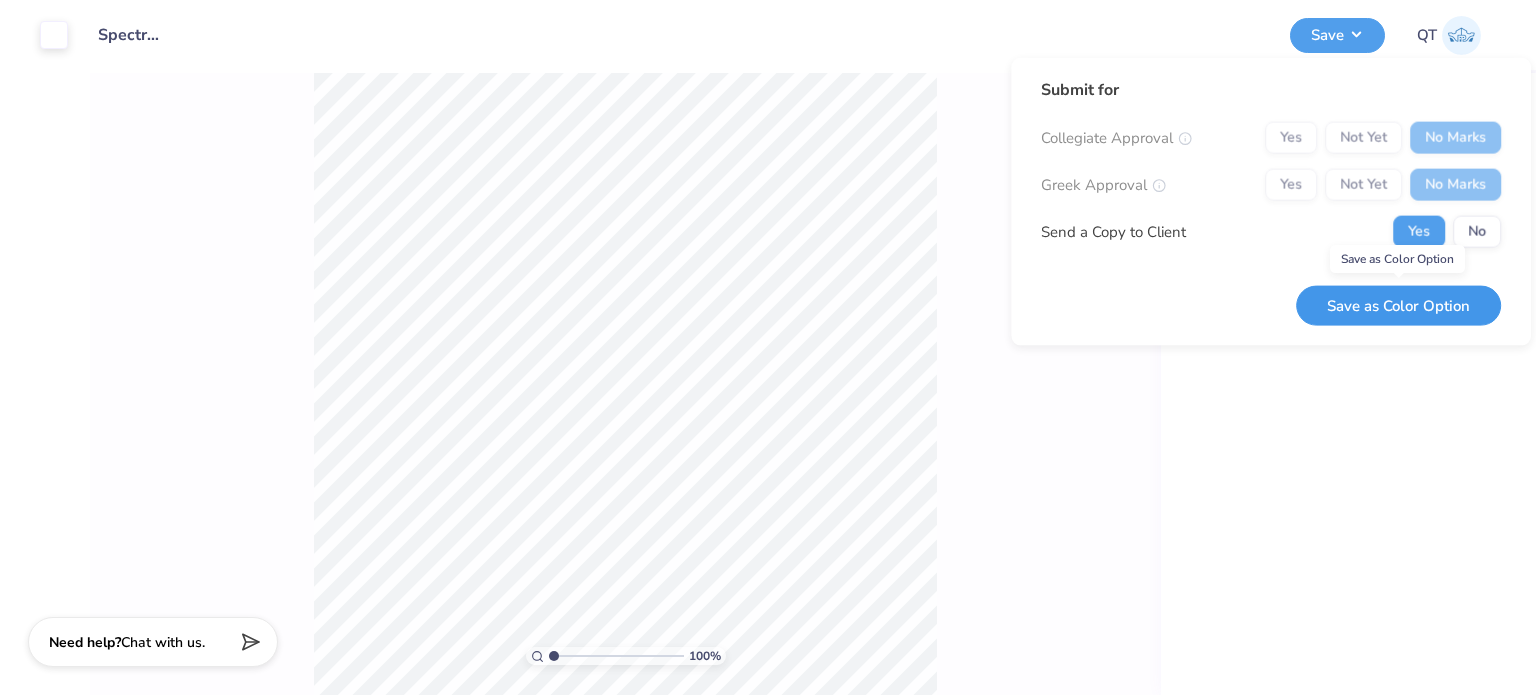 click on "Save as Color Option" at bounding box center (1398, 305) 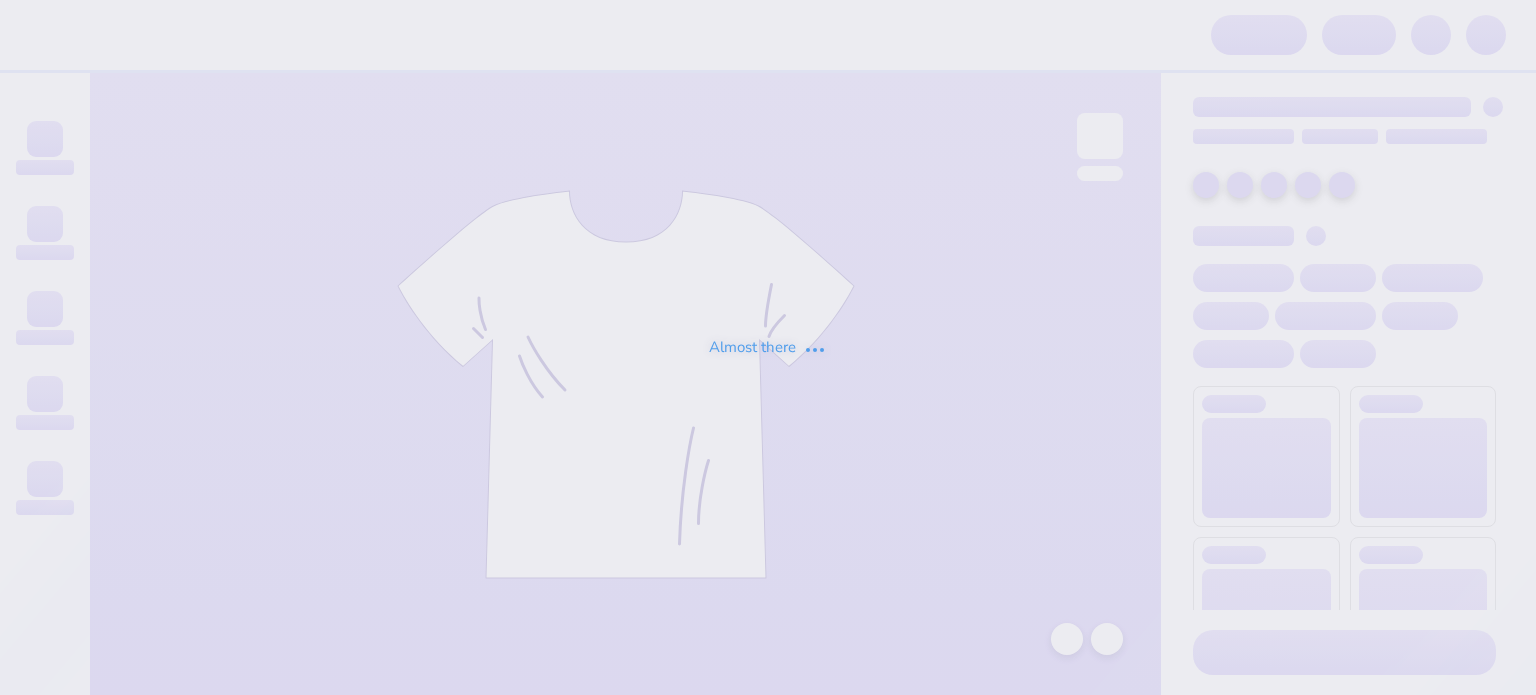 scroll, scrollTop: 0, scrollLeft: 0, axis: both 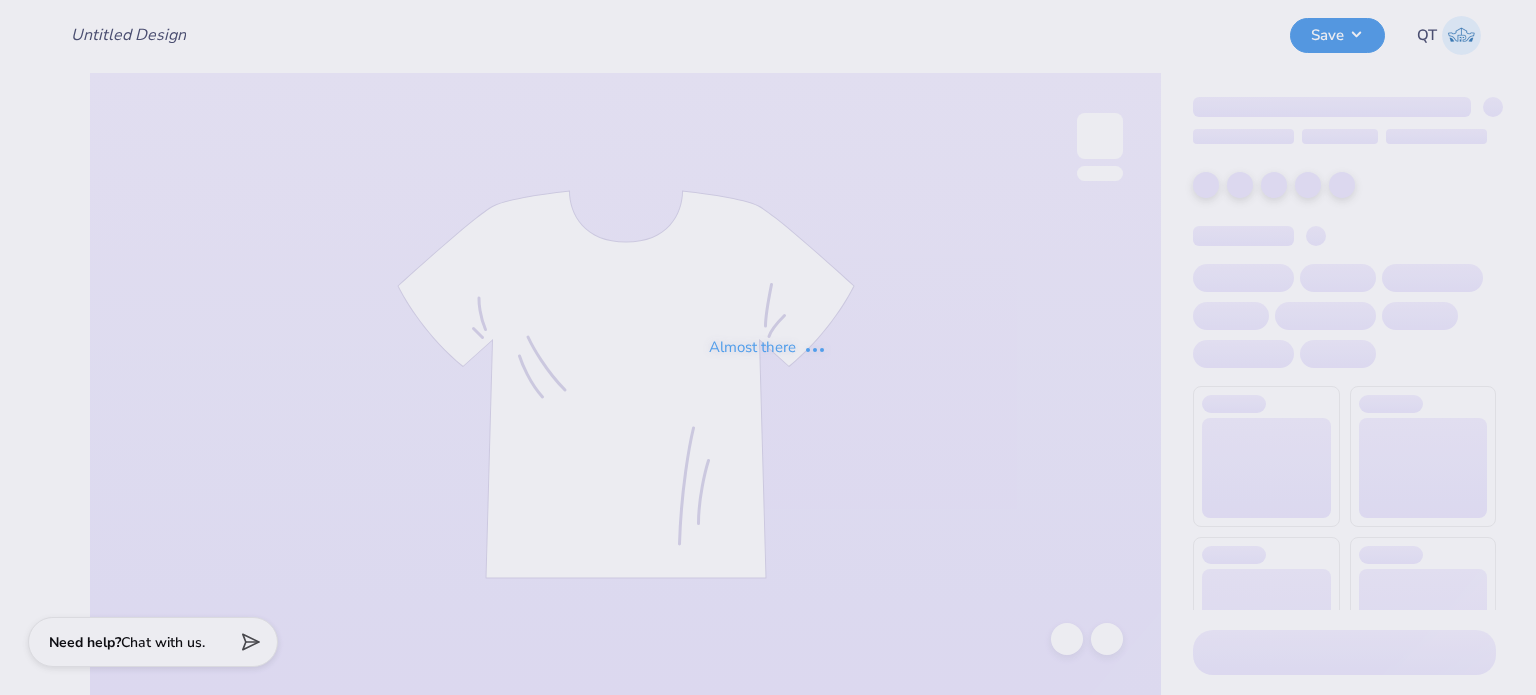 type on "Spectrum" 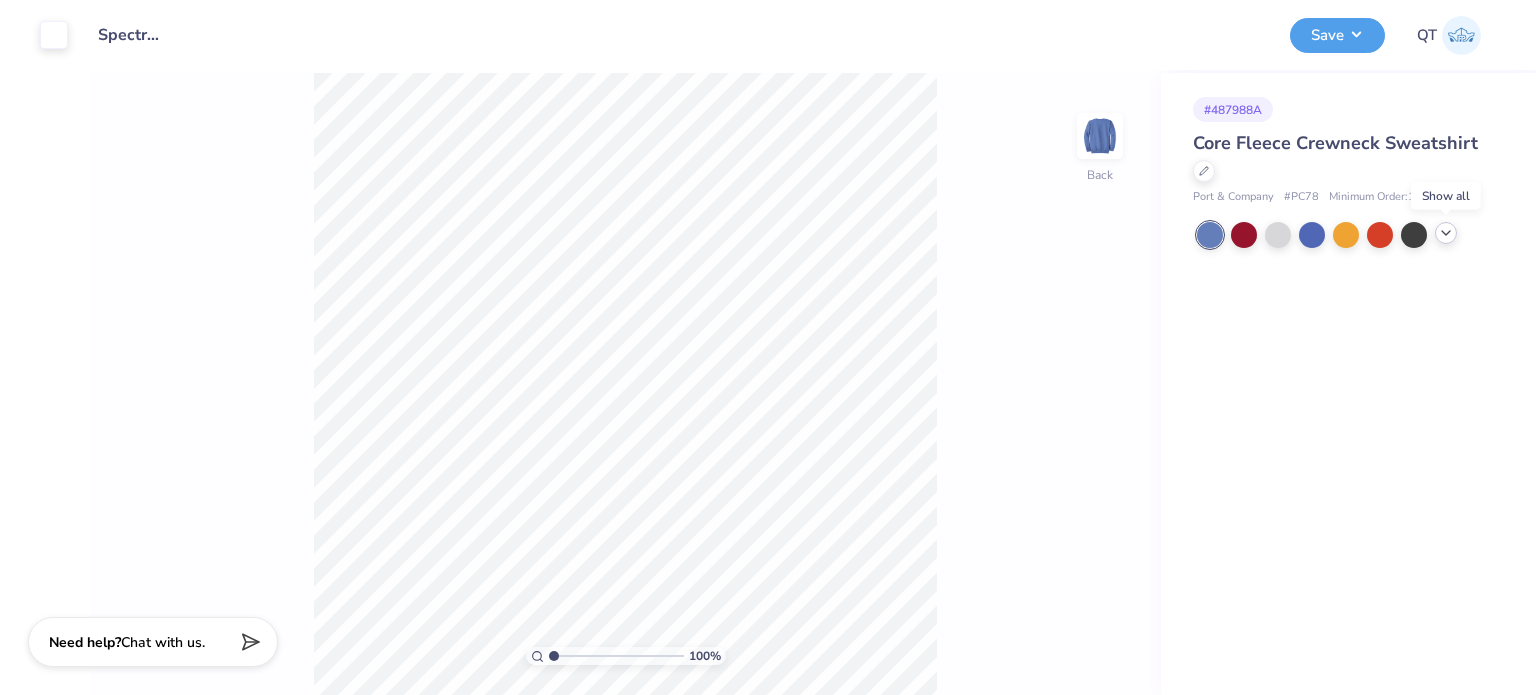 click 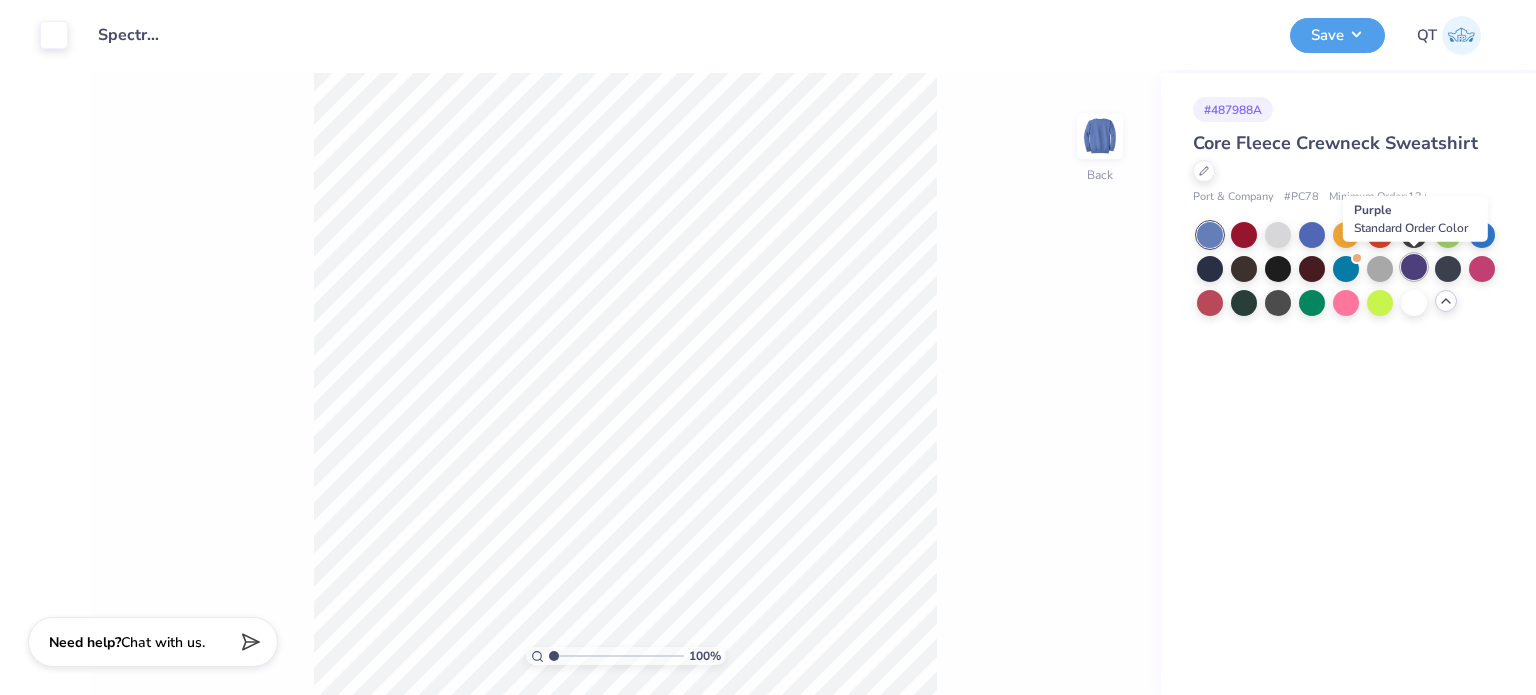 click at bounding box center [1414, 267] 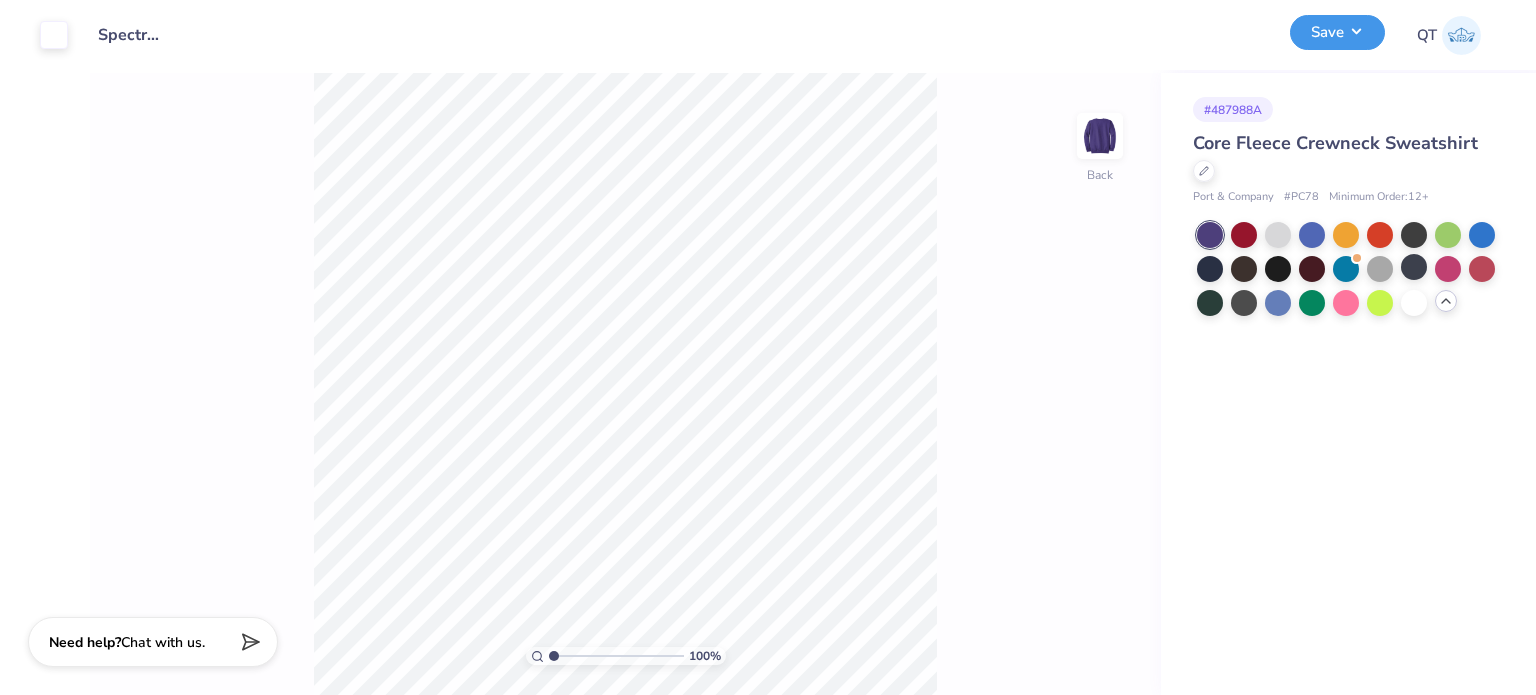 click on "Save" at bounding box center (1337, 32) 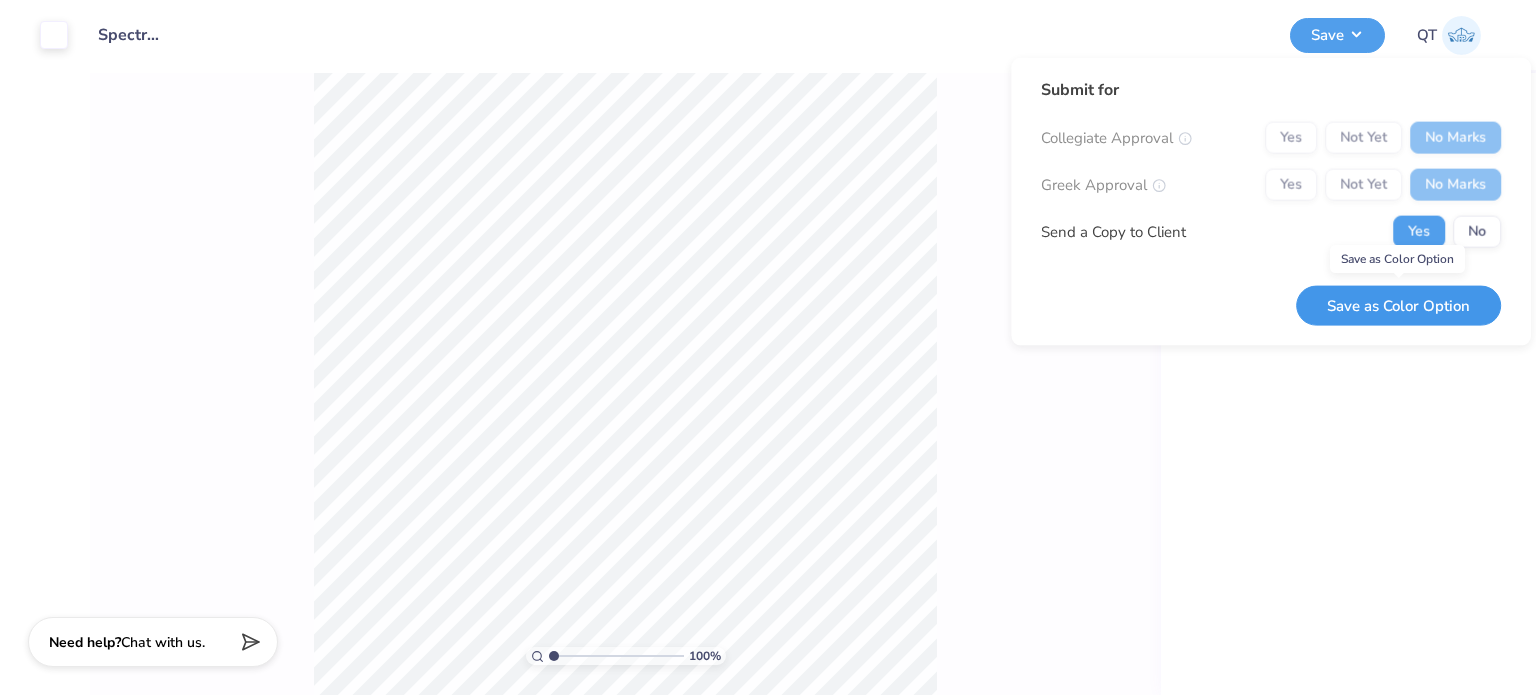 click on "Save as Color Option" at bounding box center [1398, 305] 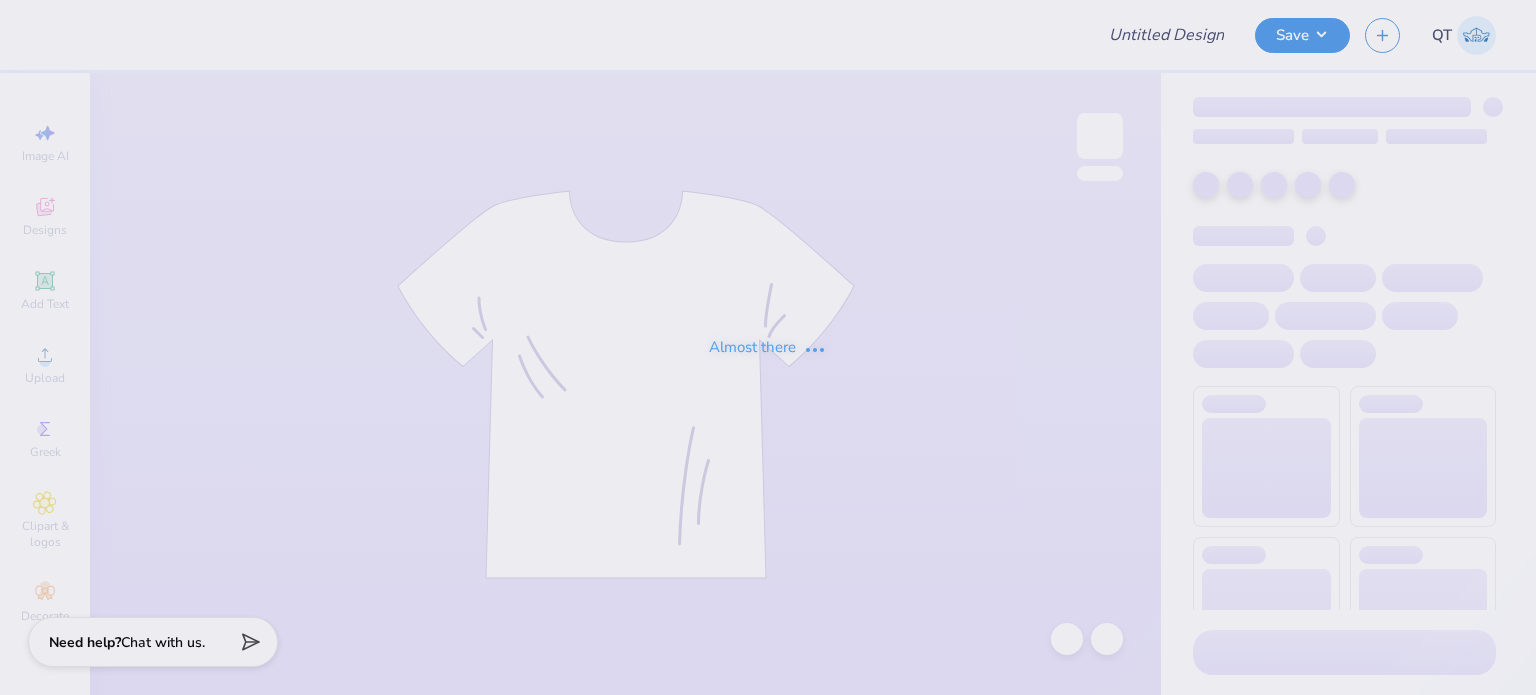 scroll, scrollTop: 0, scrollLeft: 0, axis: both 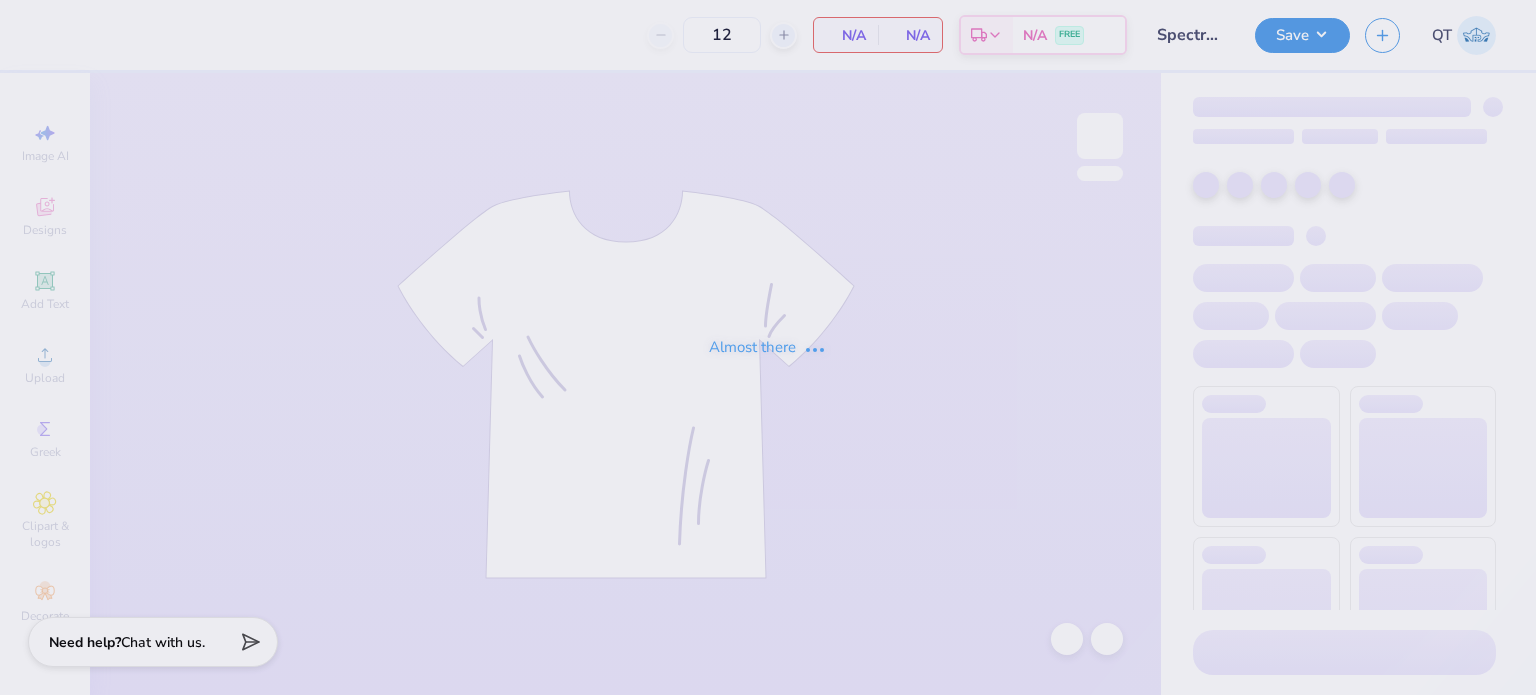 type on "150" 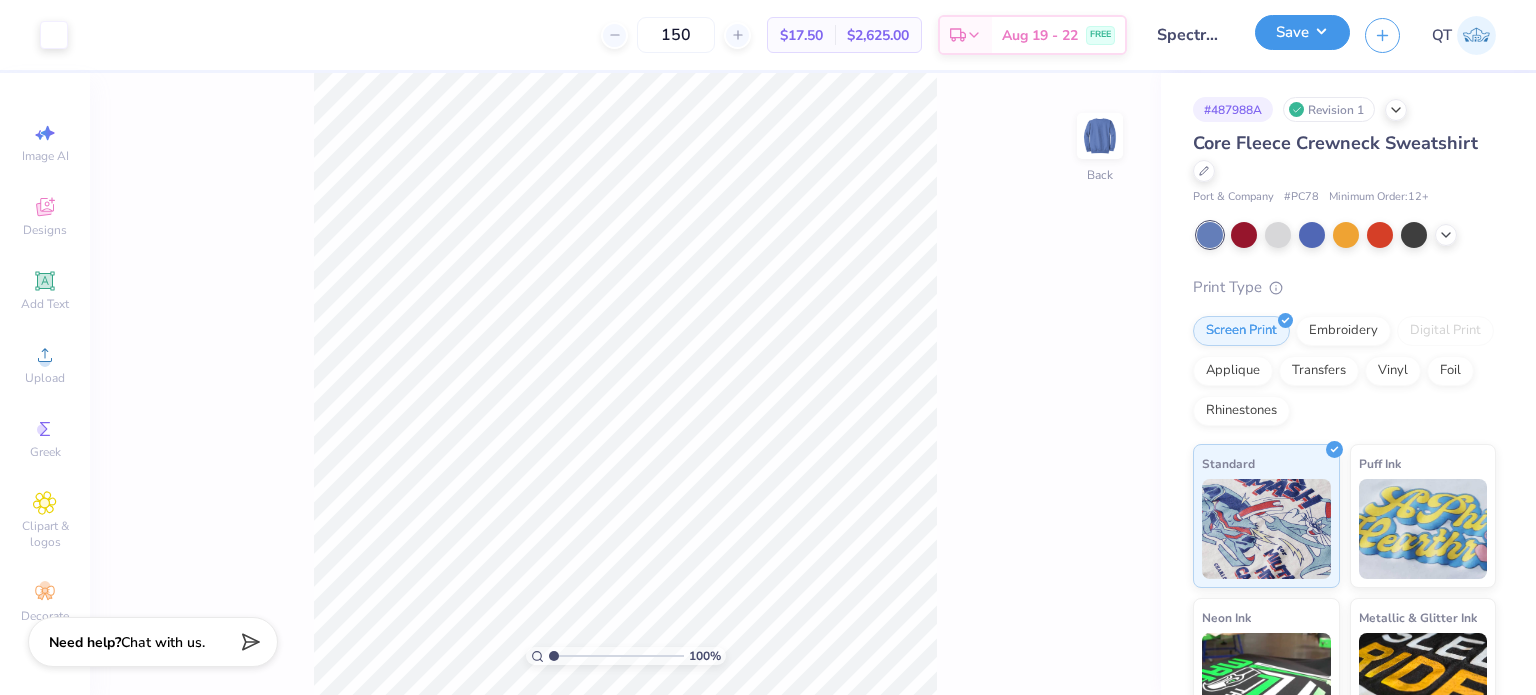 click on "Save" at bounding box center (1302, 32) 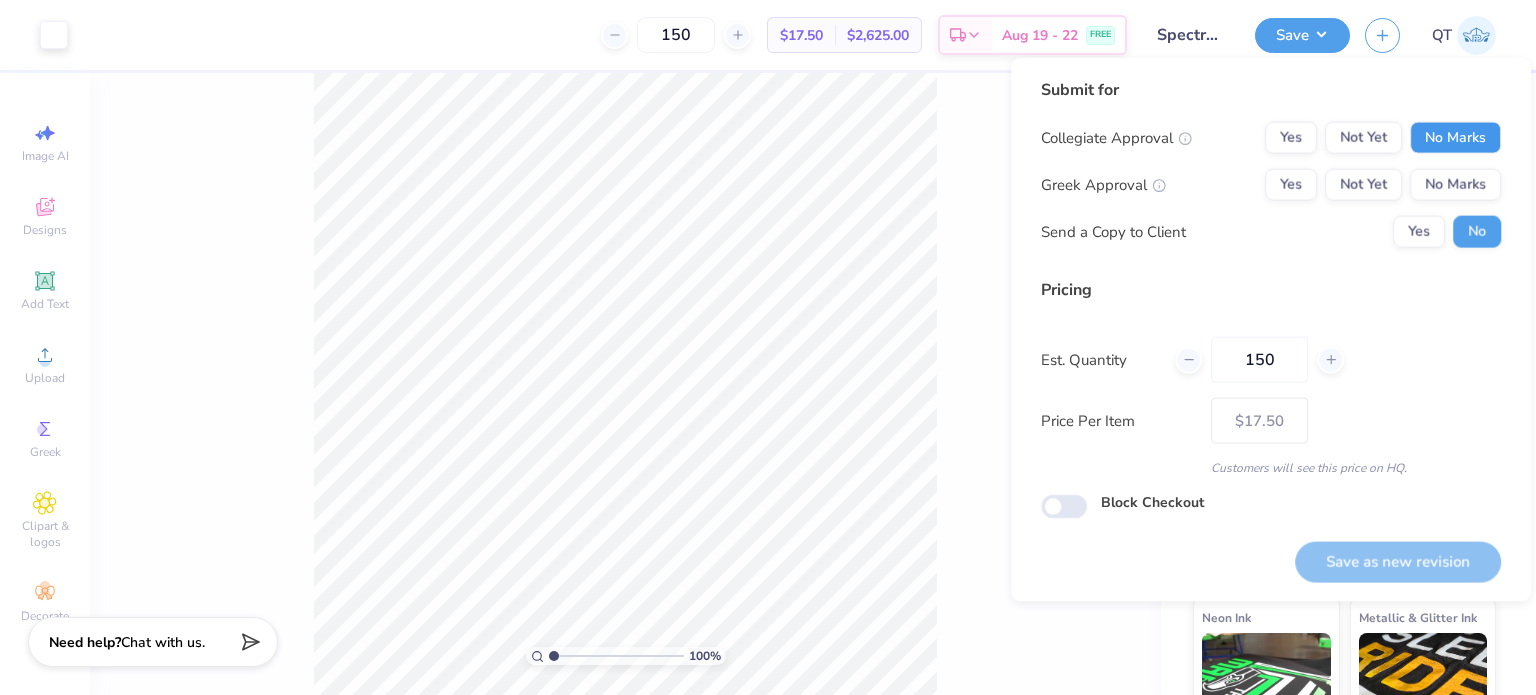 click on "No Marks" at bounding box center (1455, 138) 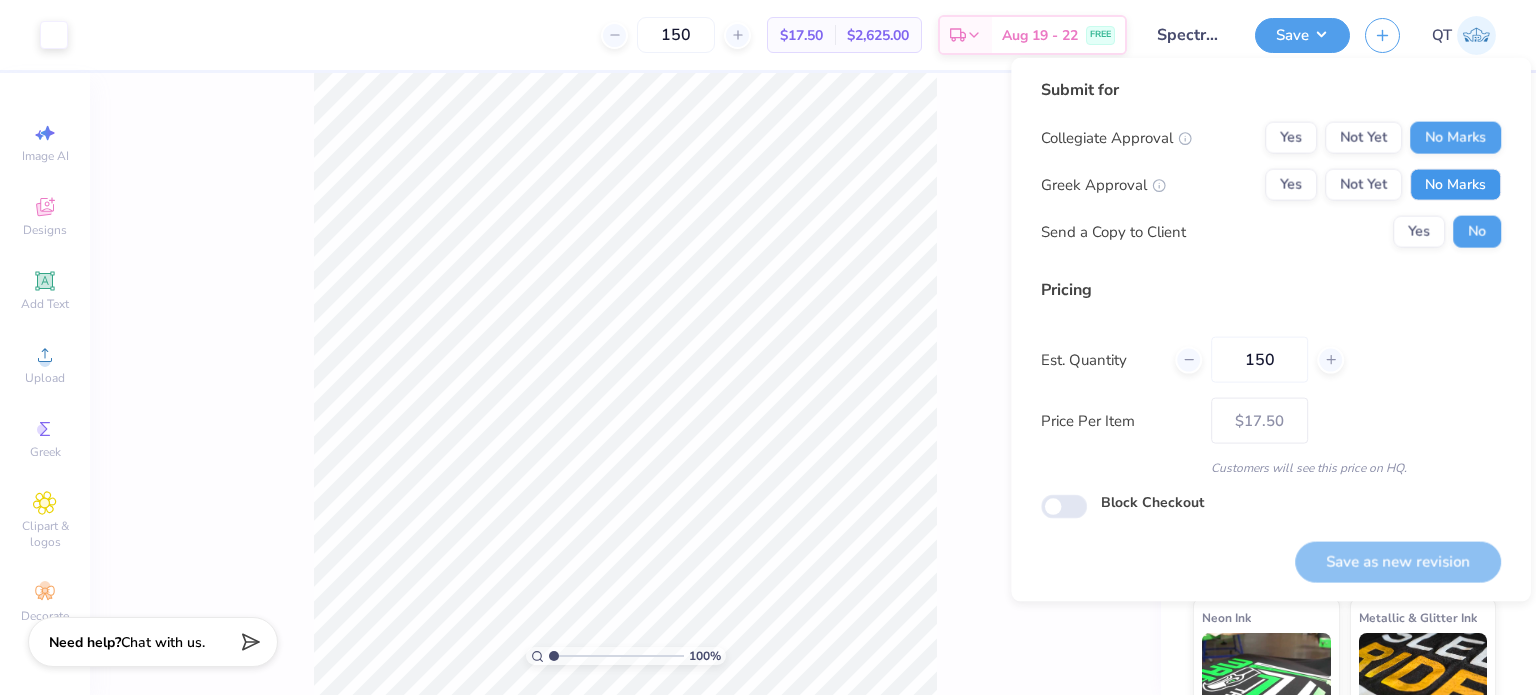 click on "No Marks" at bounding box center (1455, 185) 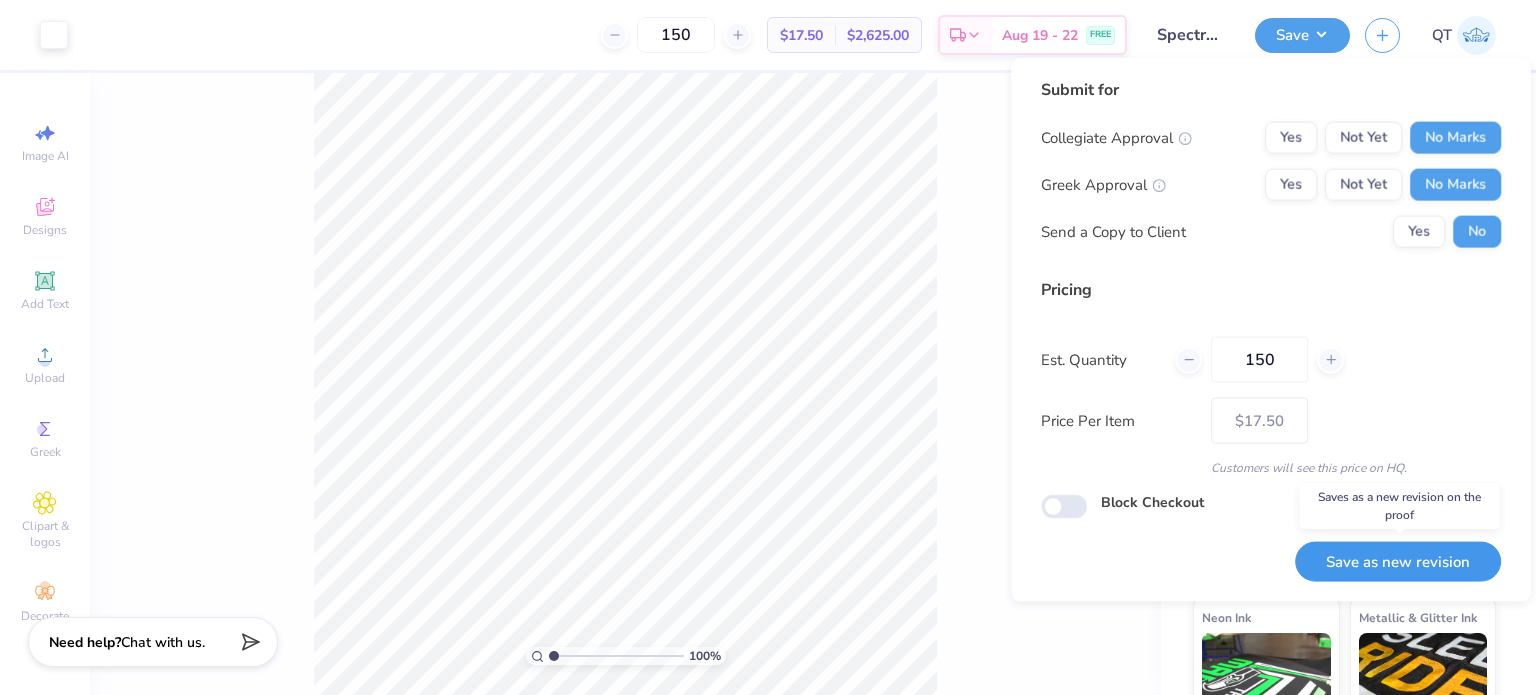 click on "Save as new revision" at bounding box center [1398, 561] 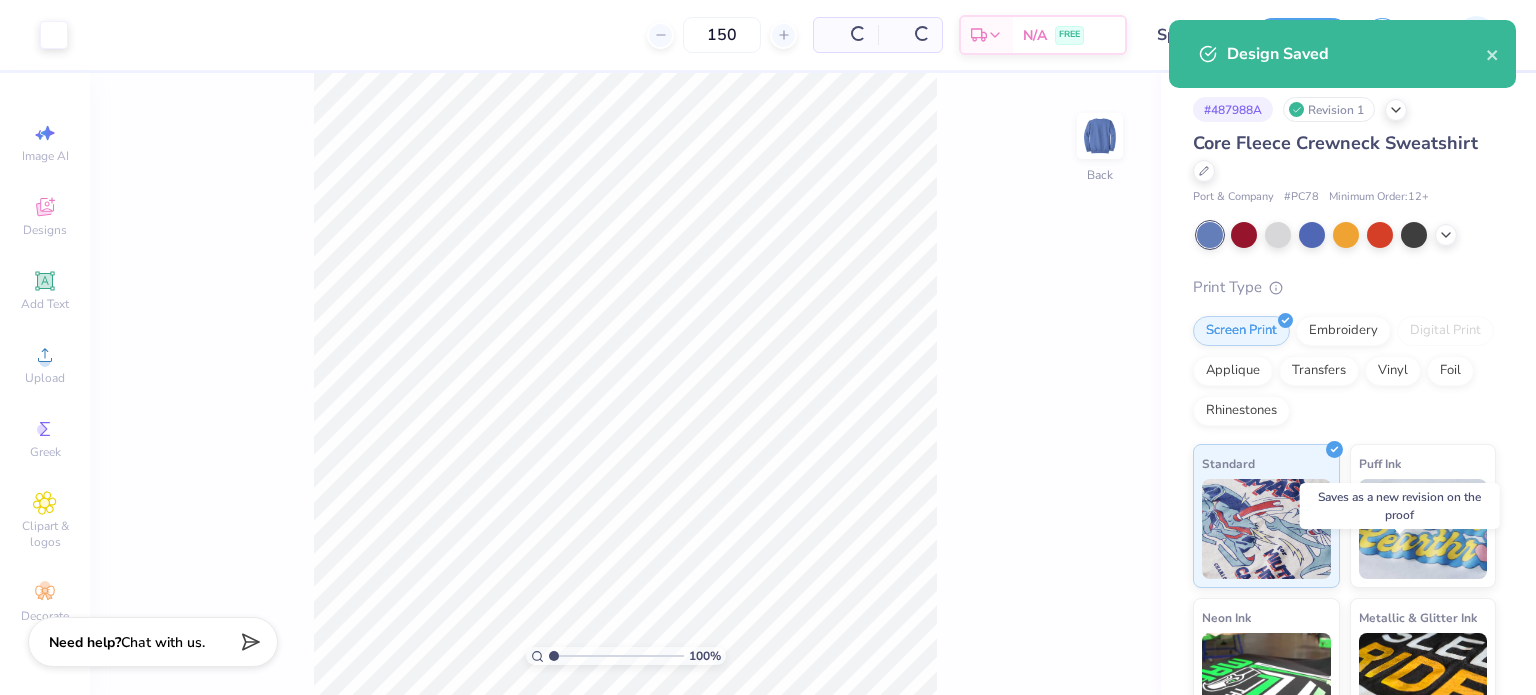 type on "$17.50" 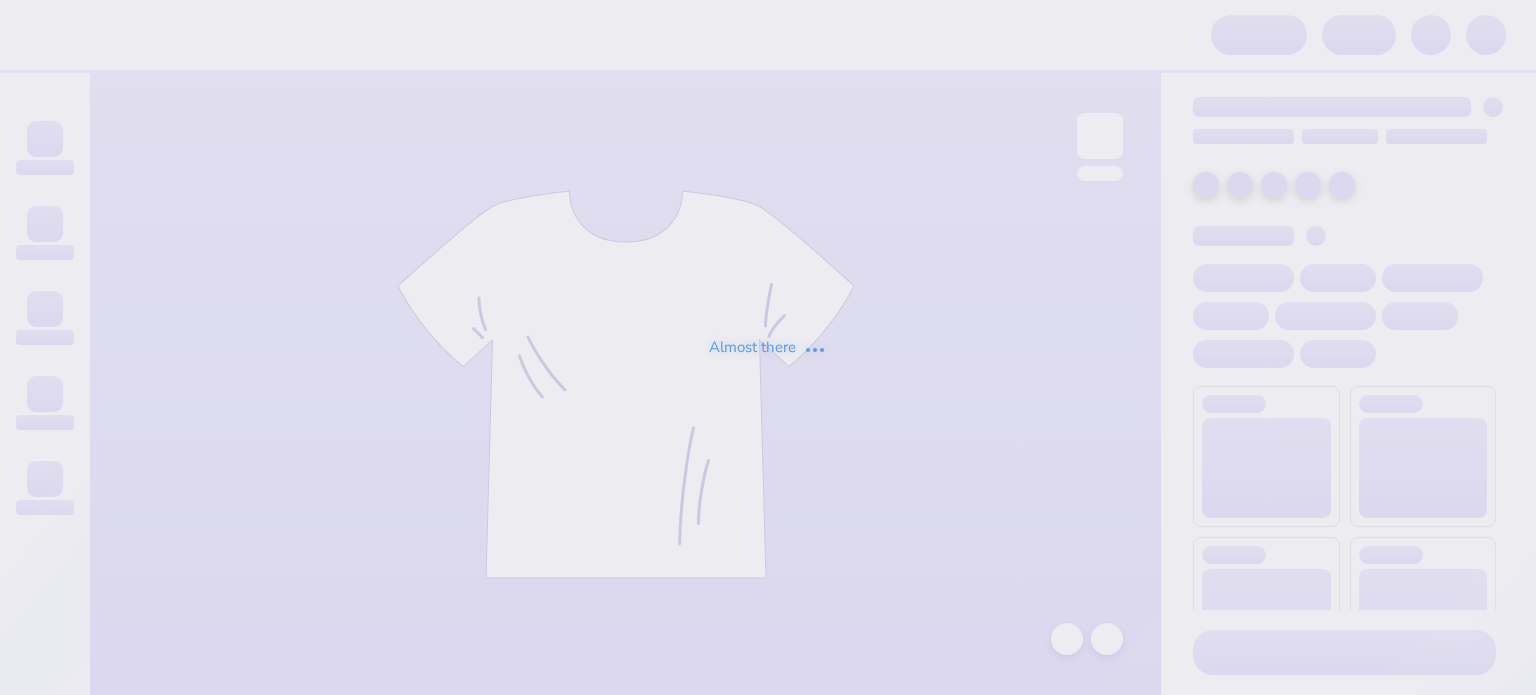 scroll, scrollTop: 0, scrollLeft: 0, axis: both 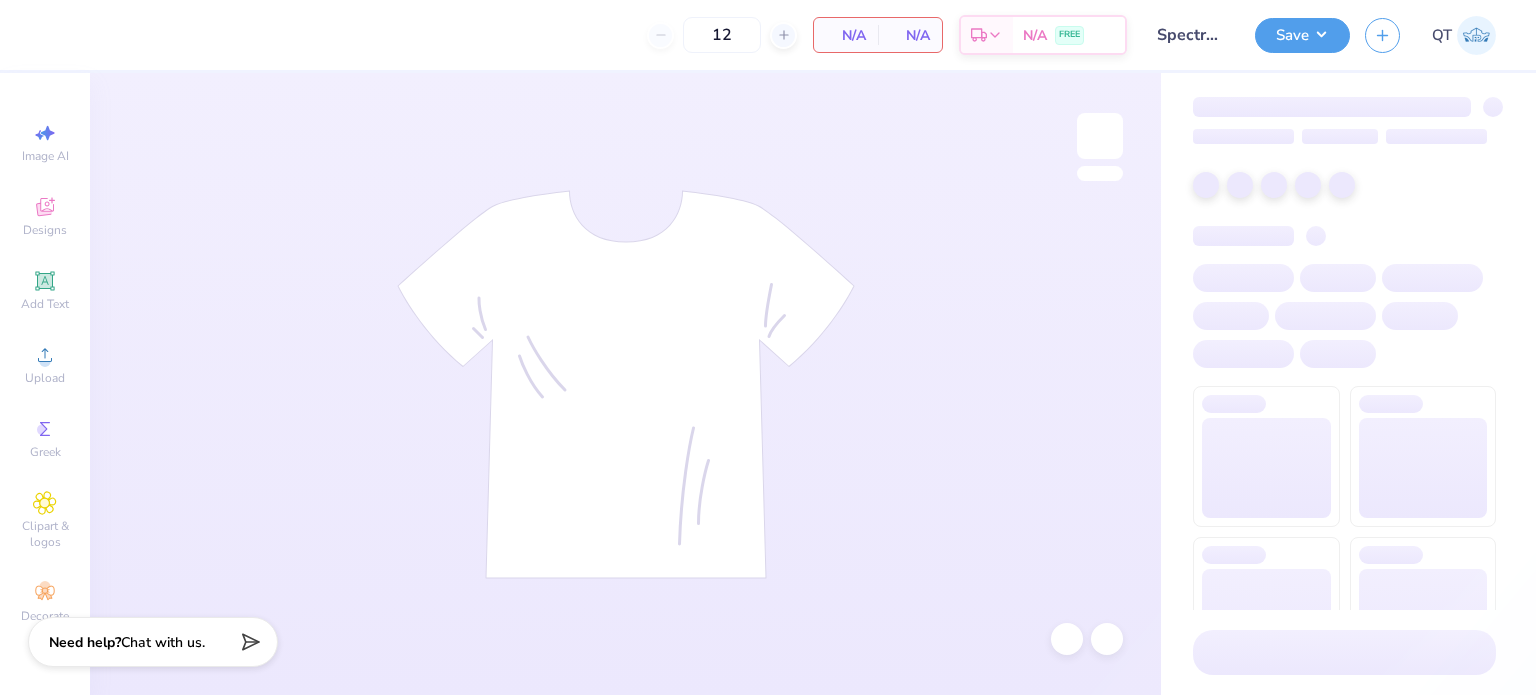 type on "Spectrum" 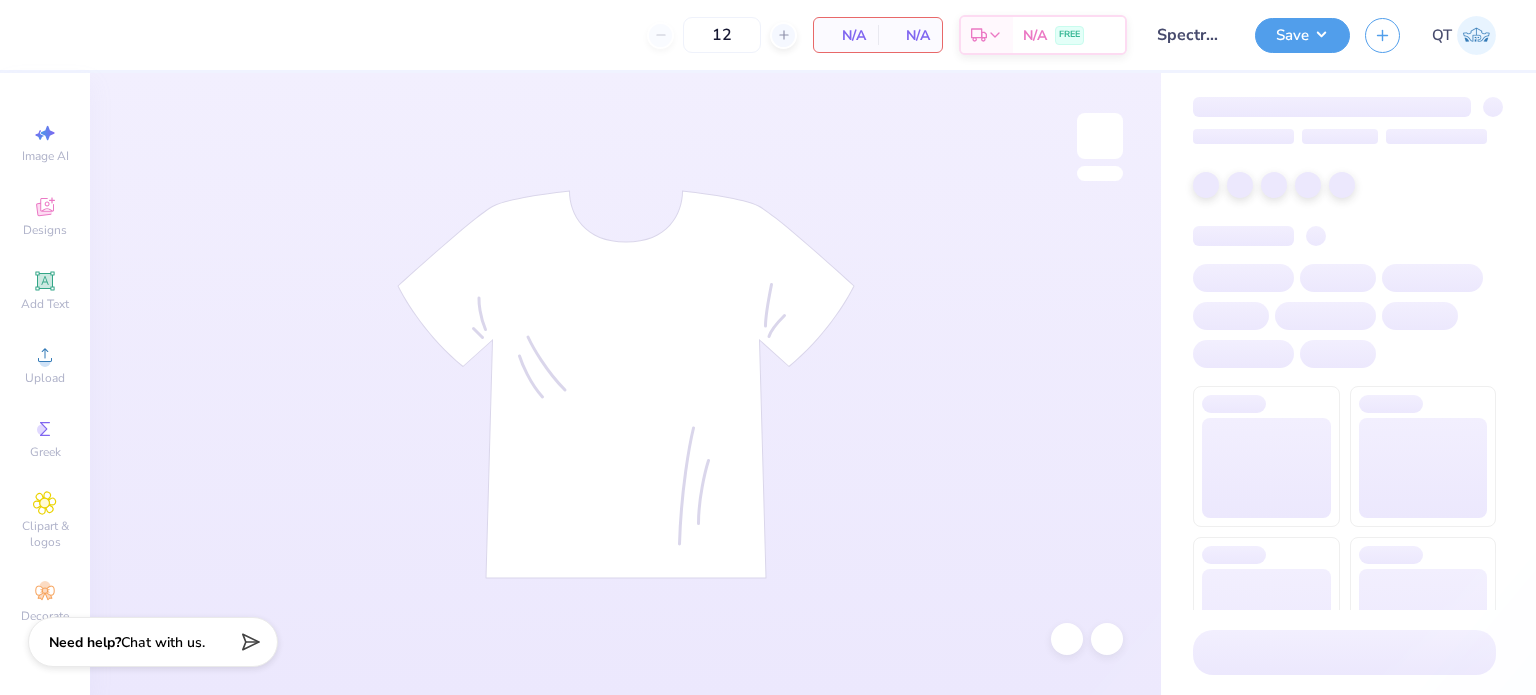 type on "23" 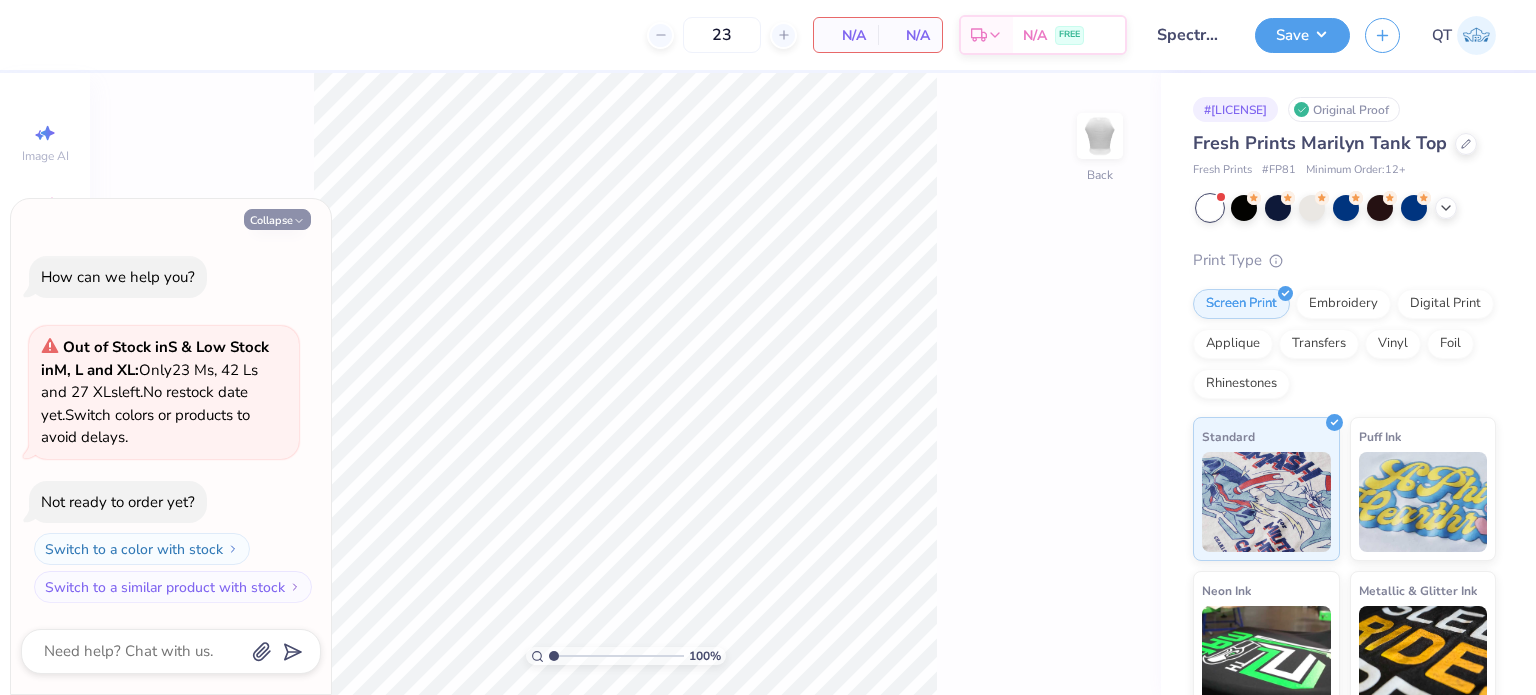 click on "Collapse" at bounding box center (277, 219) 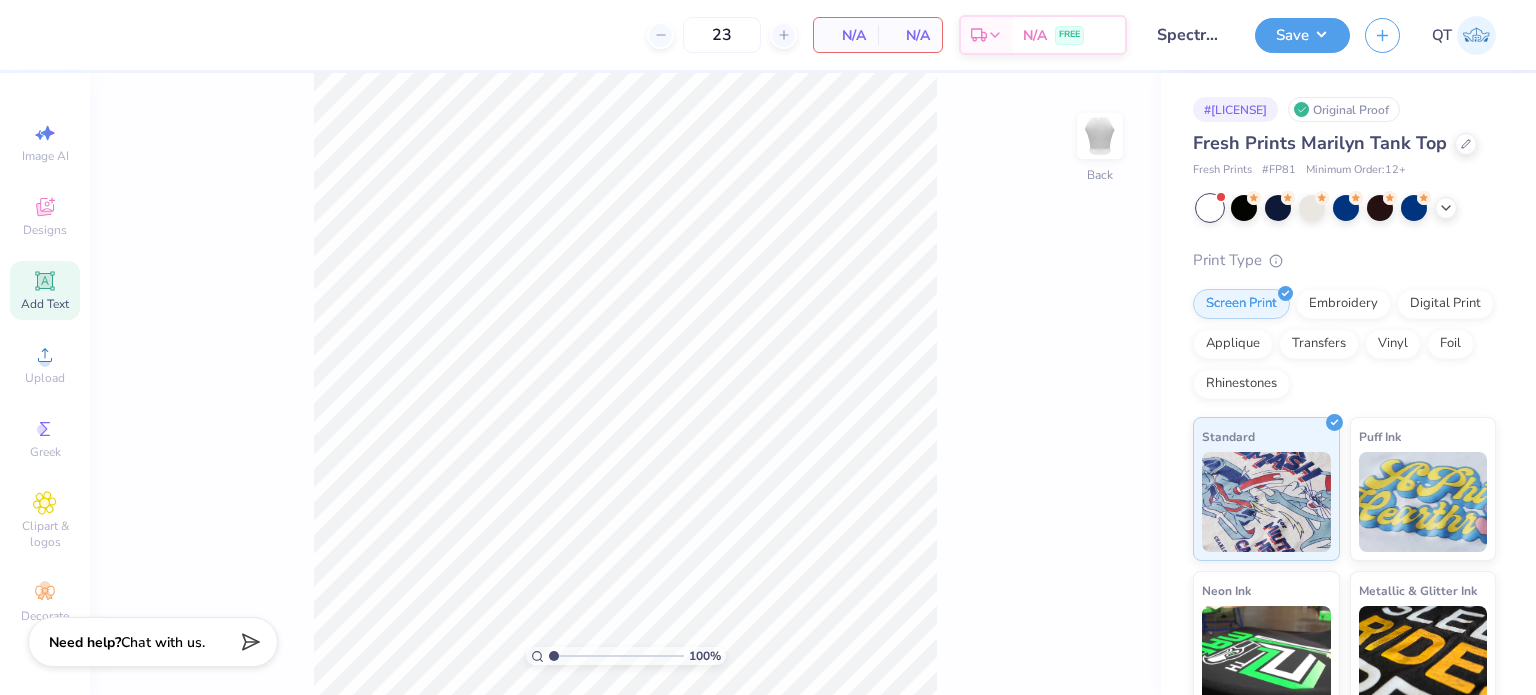 click 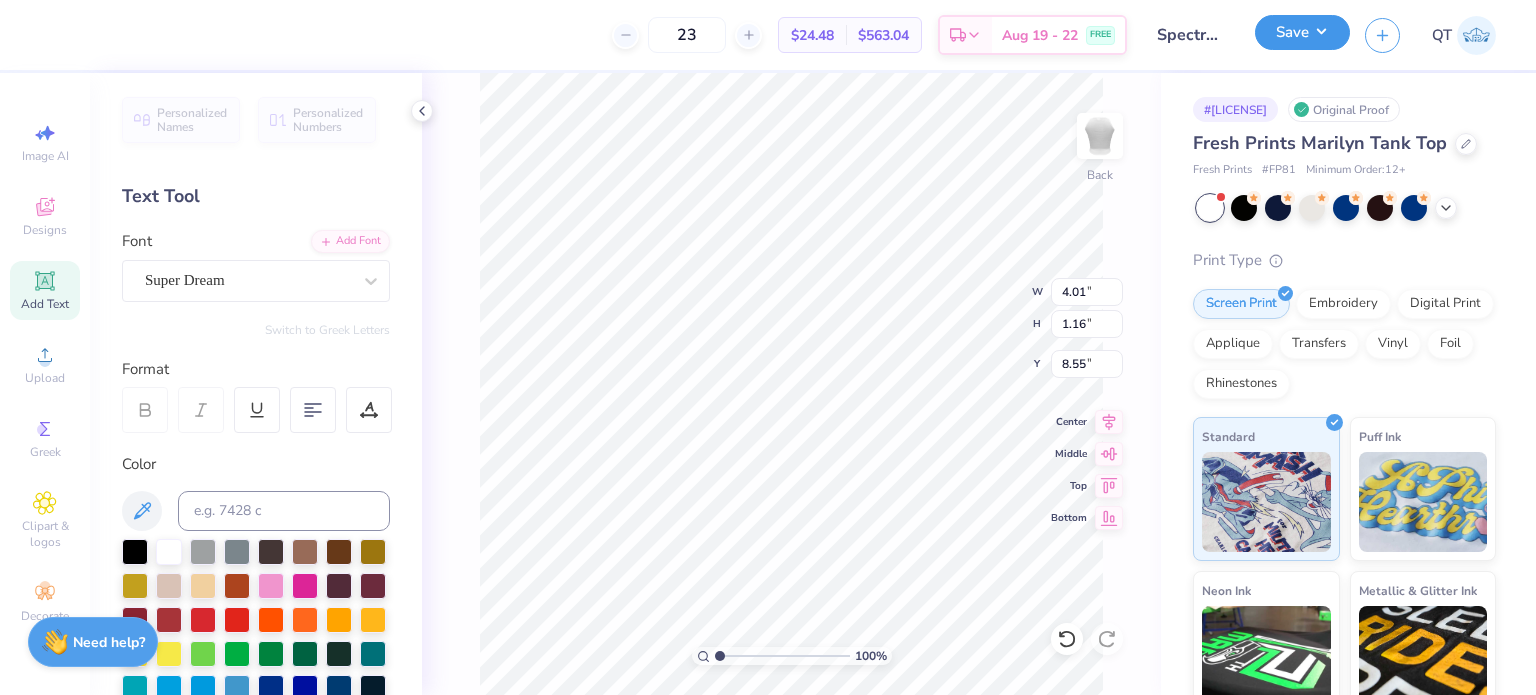 click on "Save" at bounding box center (1302, 32) 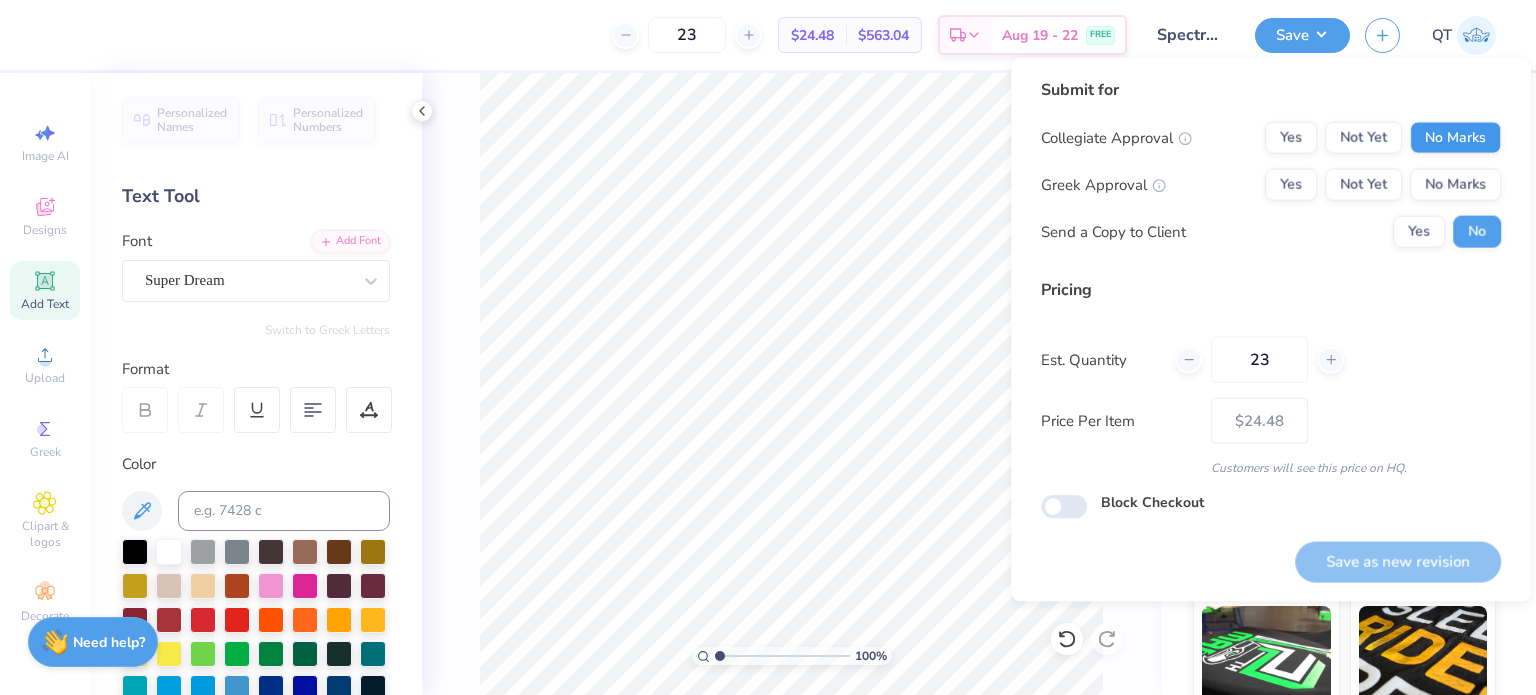drag, startPoint x: 1460, startPoint y: 119, endPoint x: 1456, endPoint y: 140, distance: 21.377558 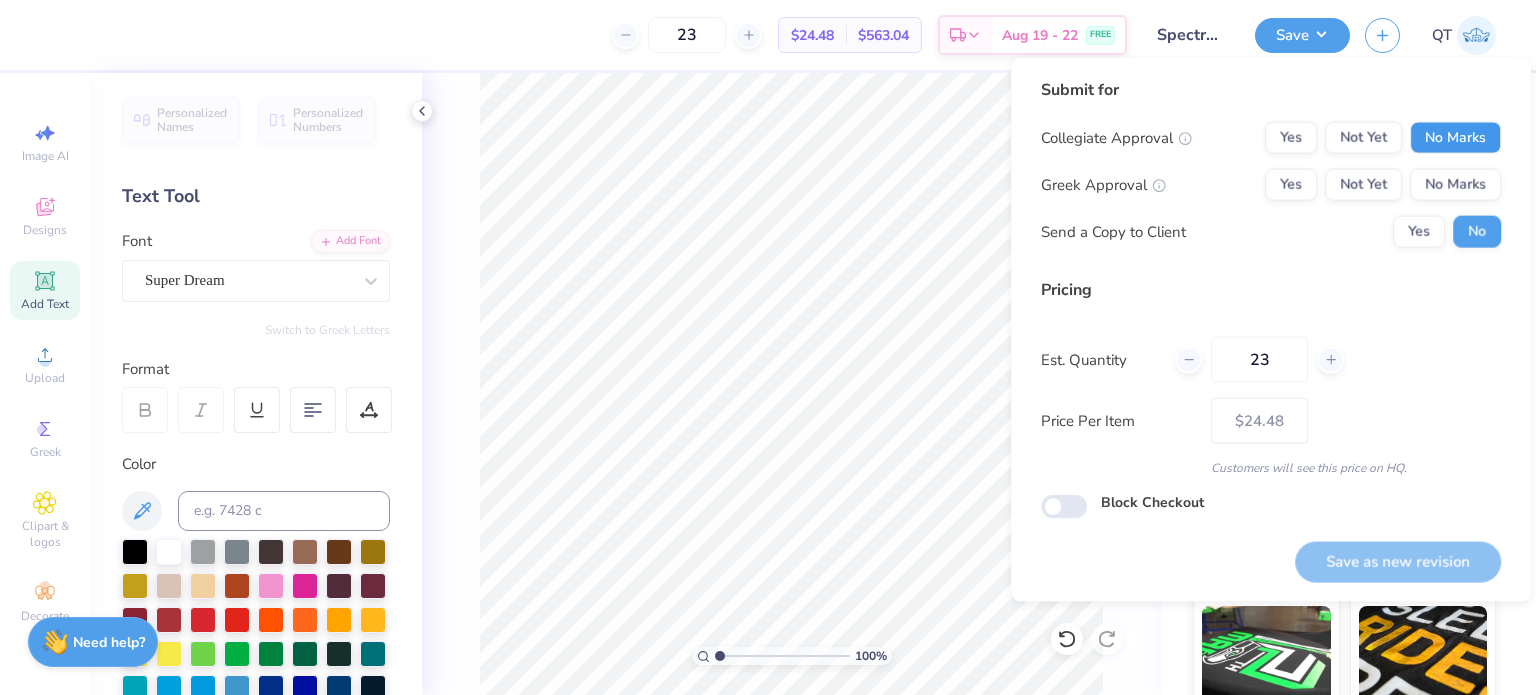 click on "No Marks" at bounding box center (1455, 138) 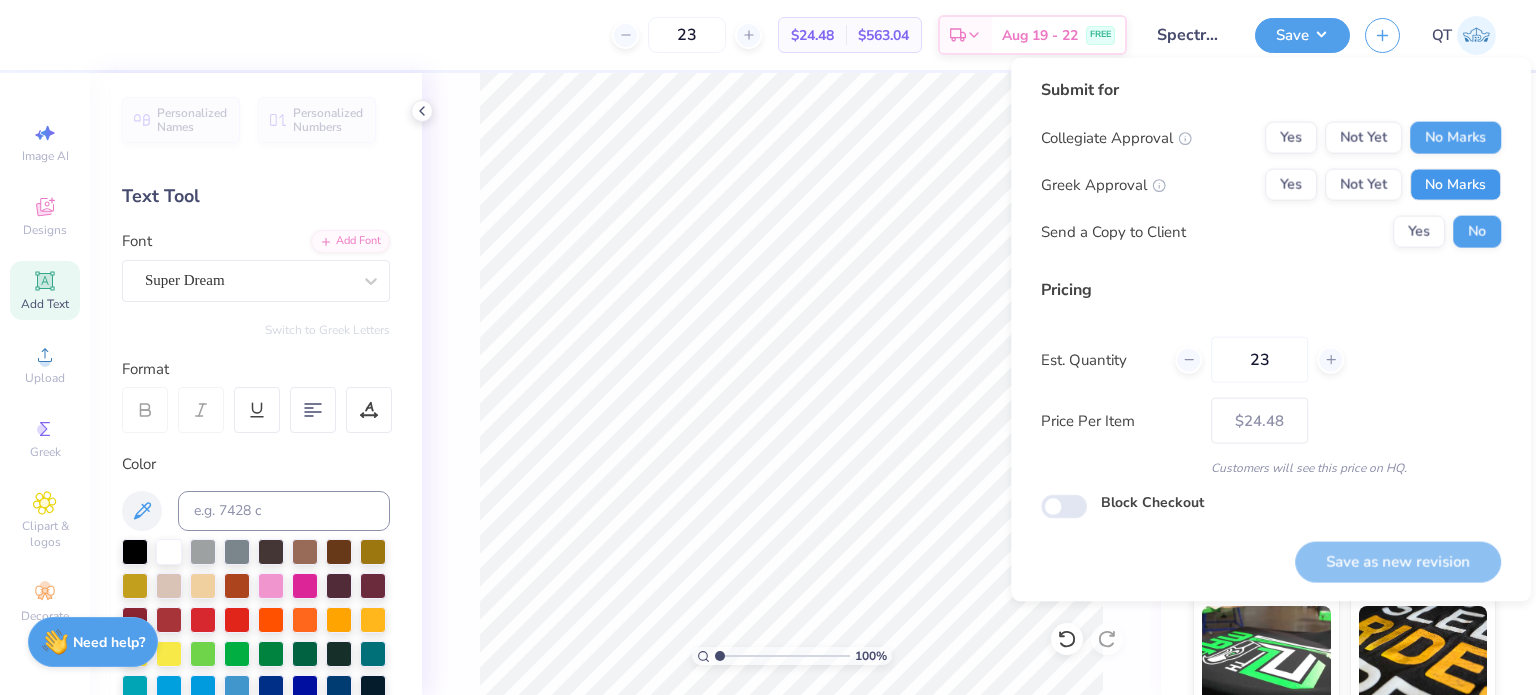 click on "No Marks" at bounding box center [1455, 185] 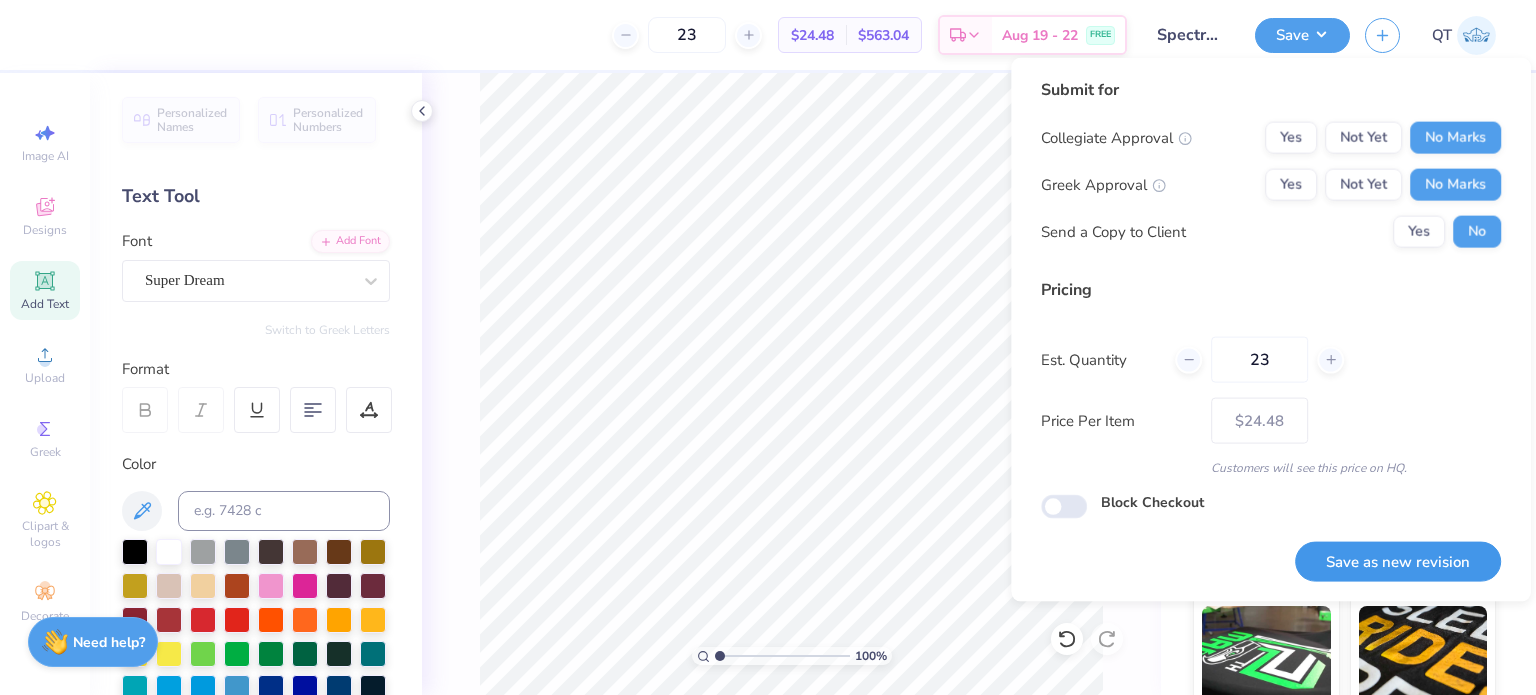 click on "Save as new revision" at bounding box center (1398, 561) 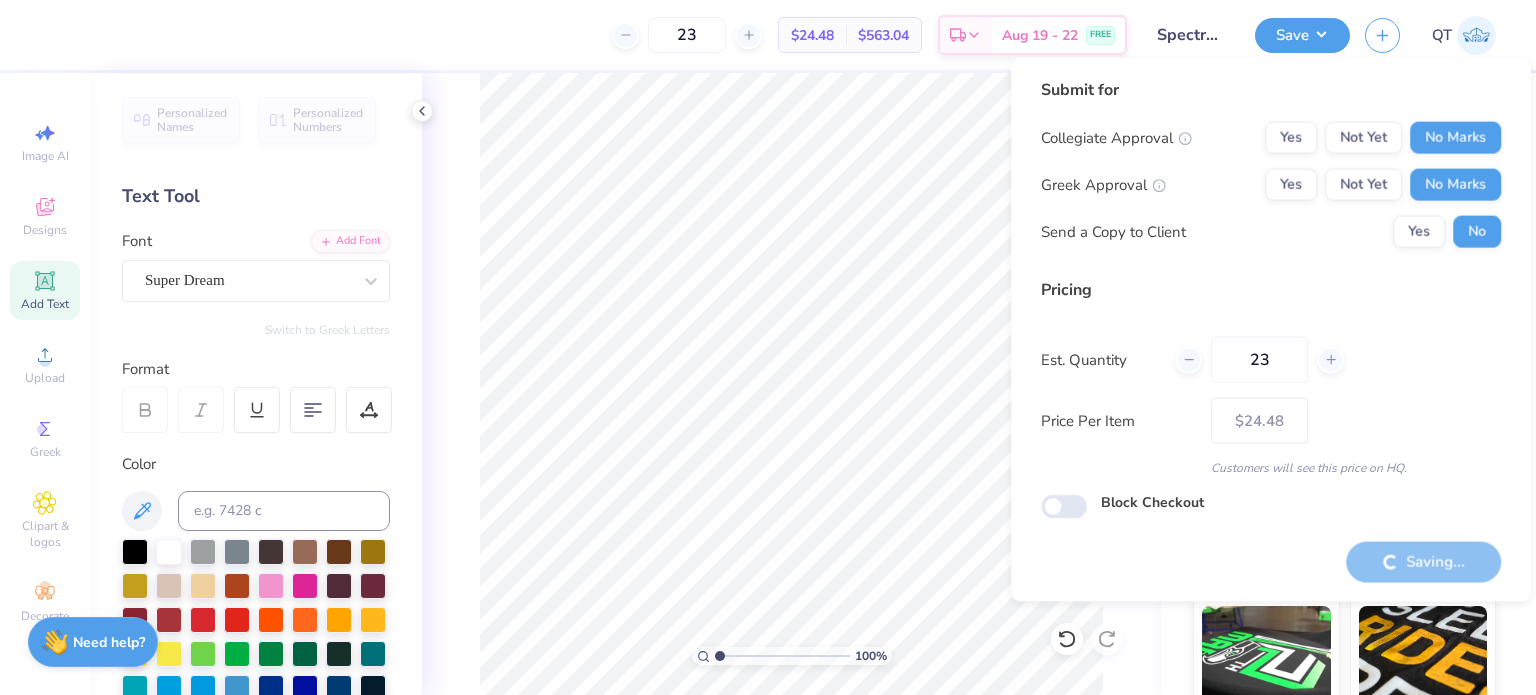 type on "– –" 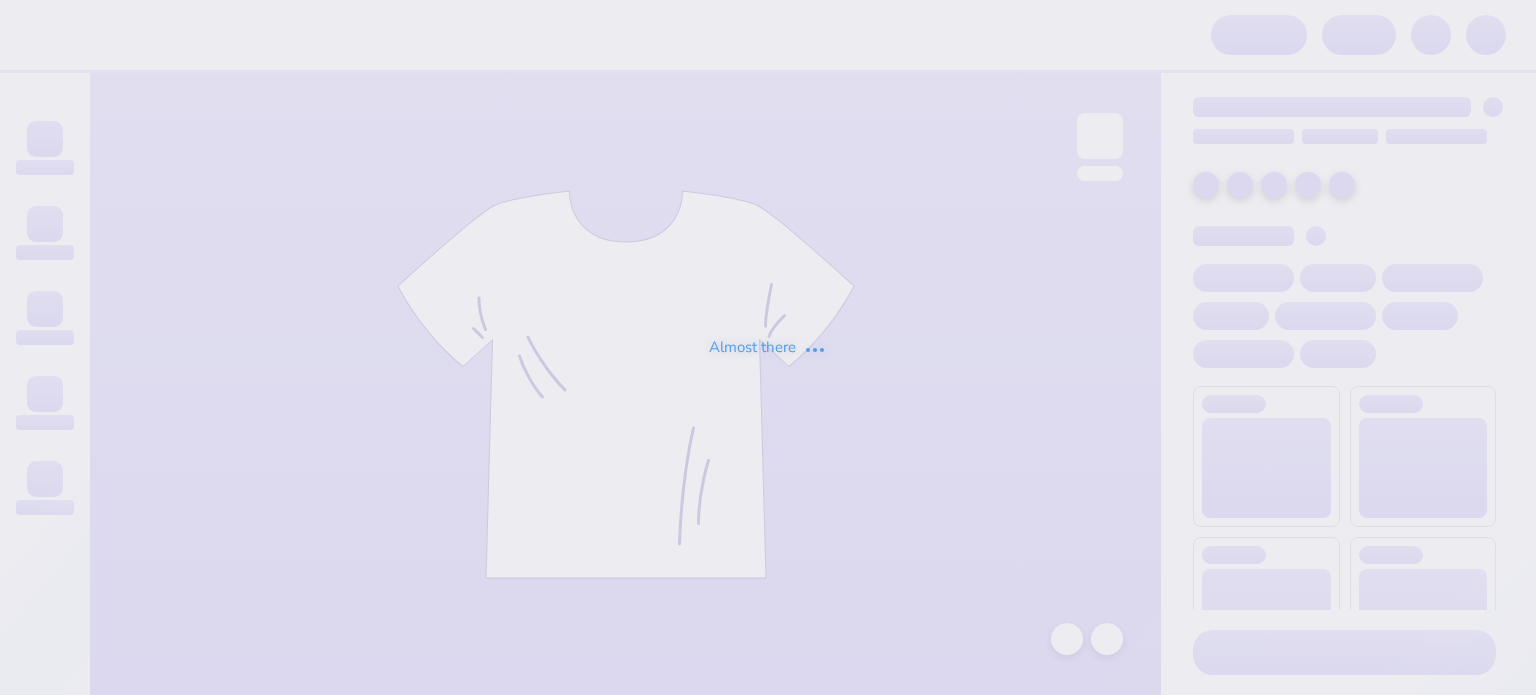 scroll, scrollTop: 0, scrollLeft: 0, axis: both 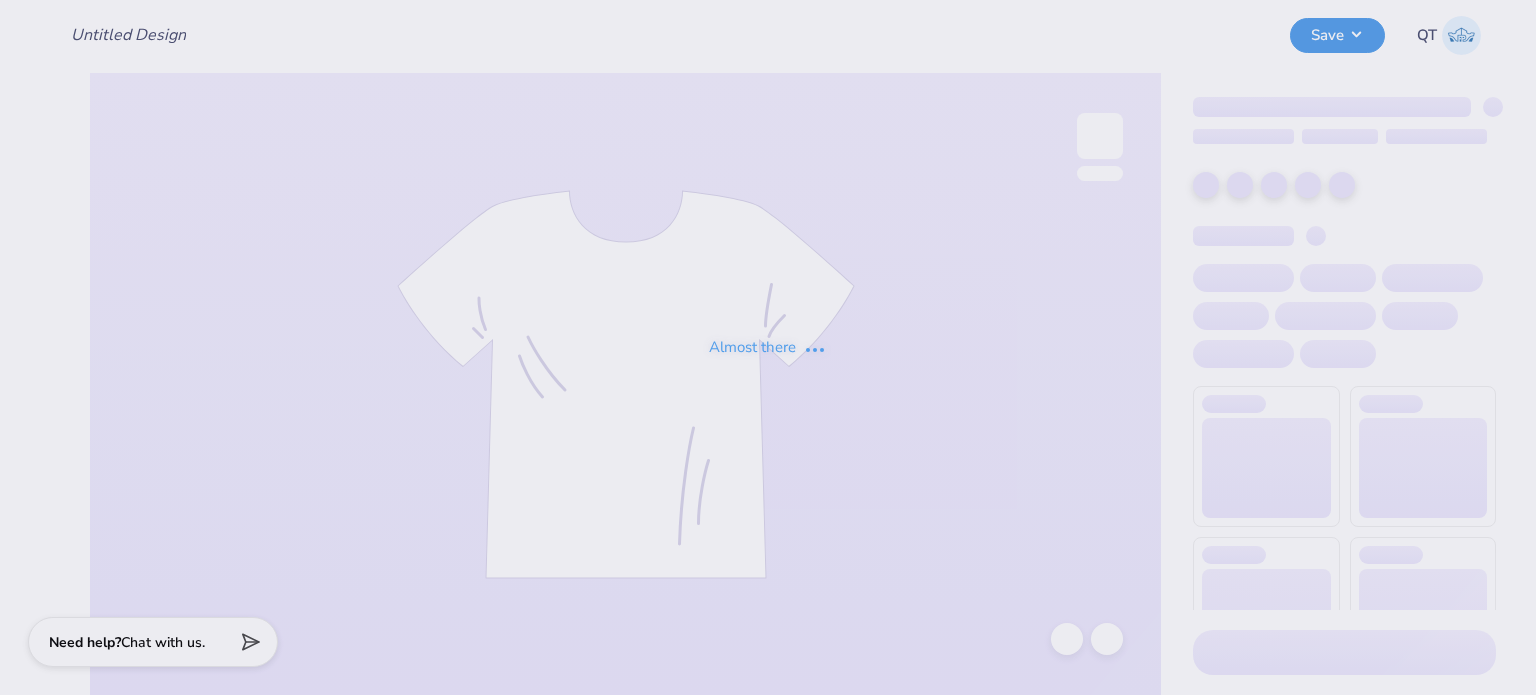 type on "Spectrum" 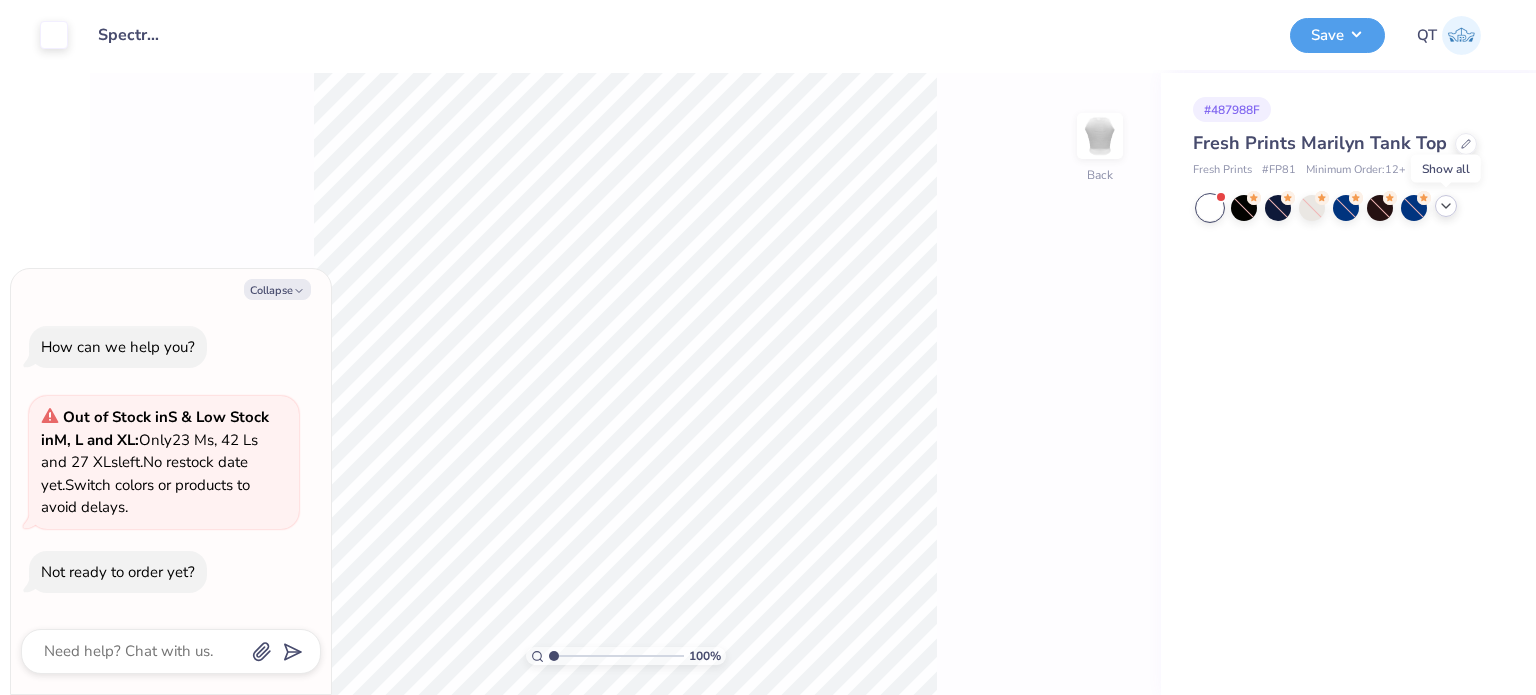 click 